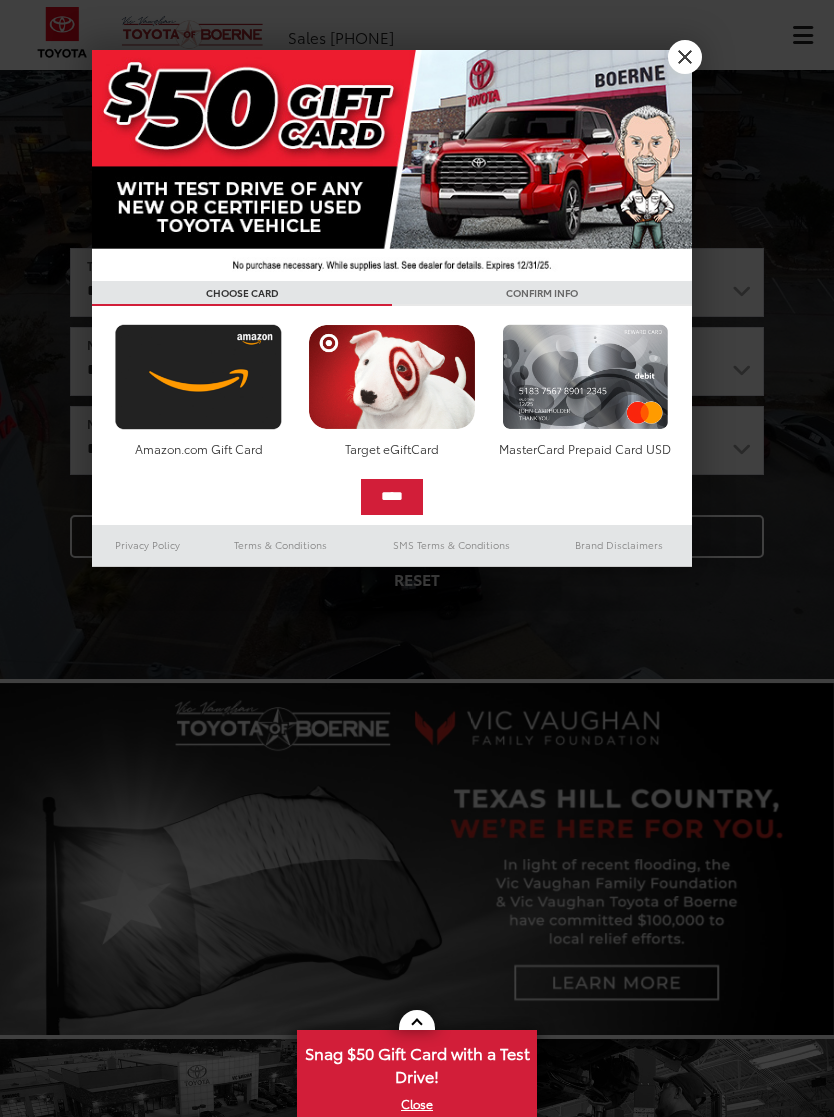 scroll, scrollTop: 0, scrollLeft: 0, axis: both 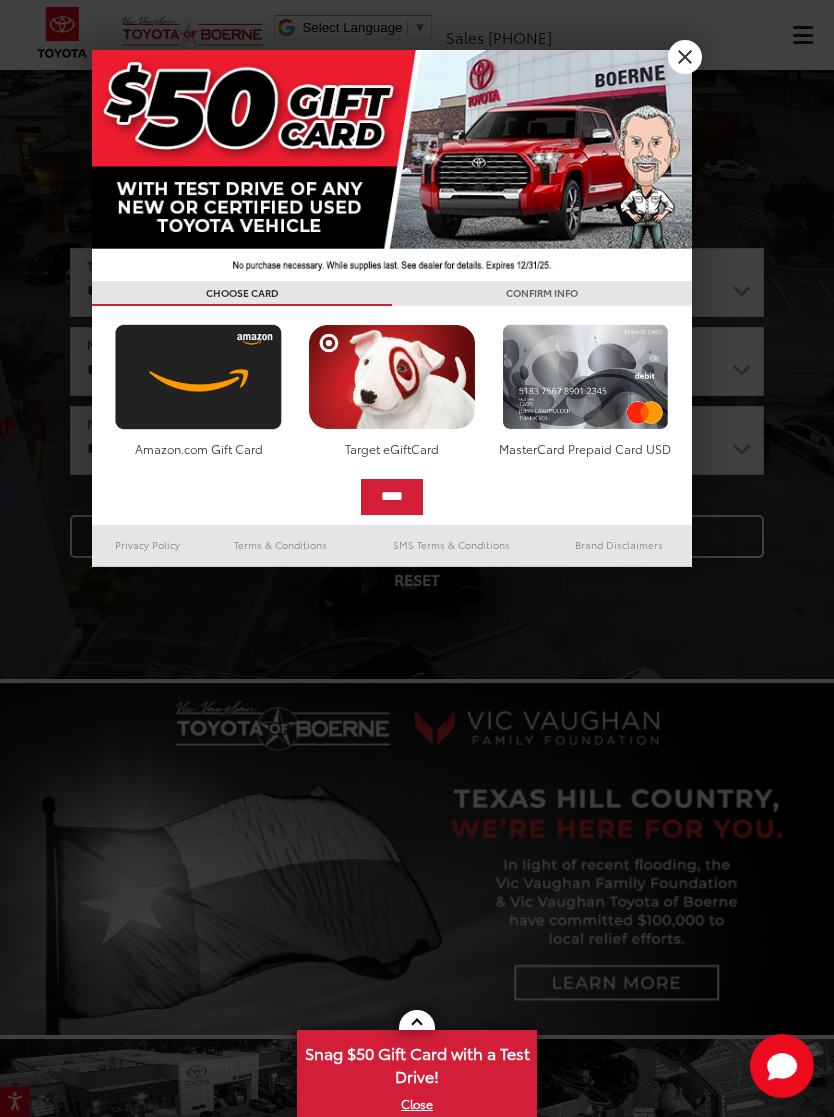 click on "X" at bounding box center [685, 57] 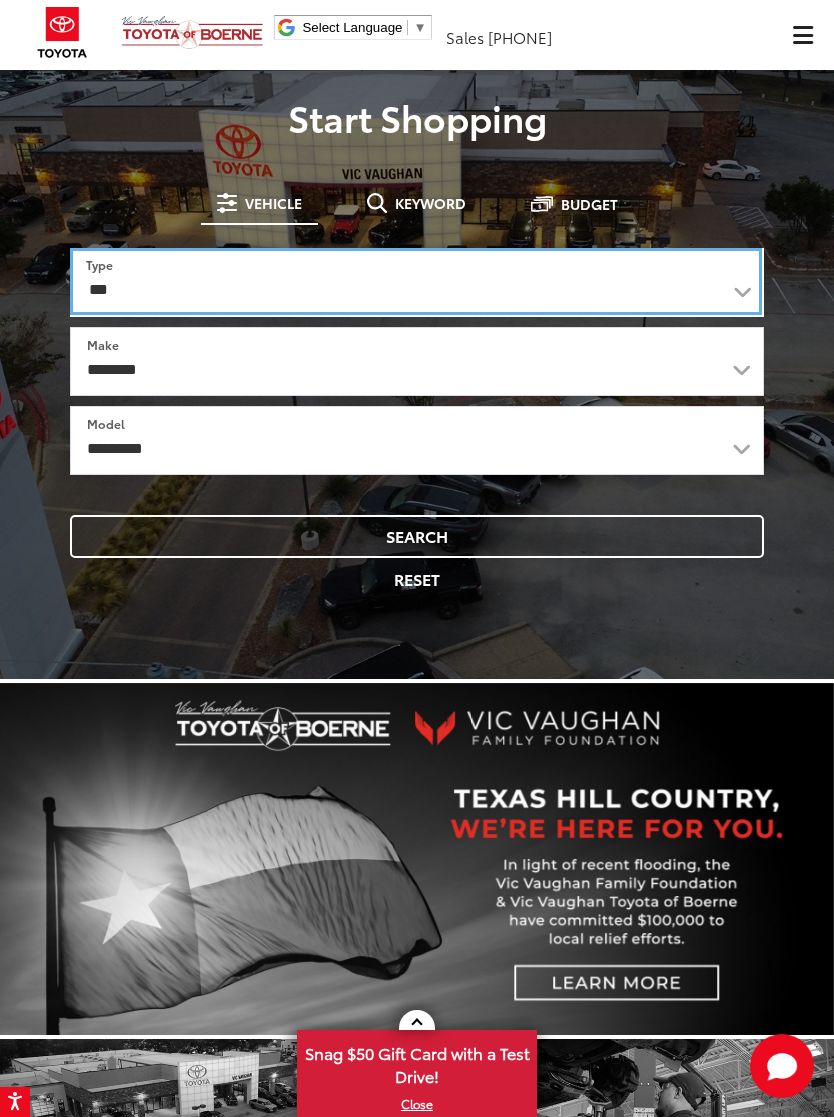 click on "***
***
****
*********" at bounding box center (416, 281) 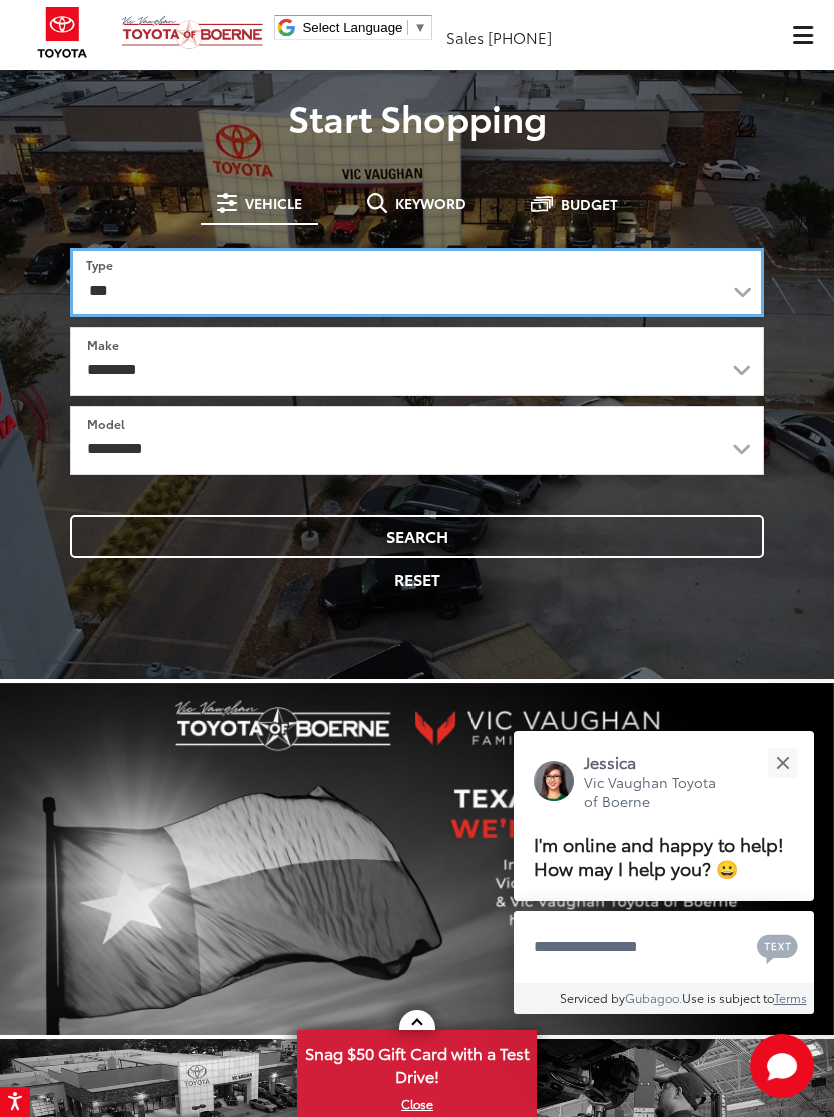 select on "******" 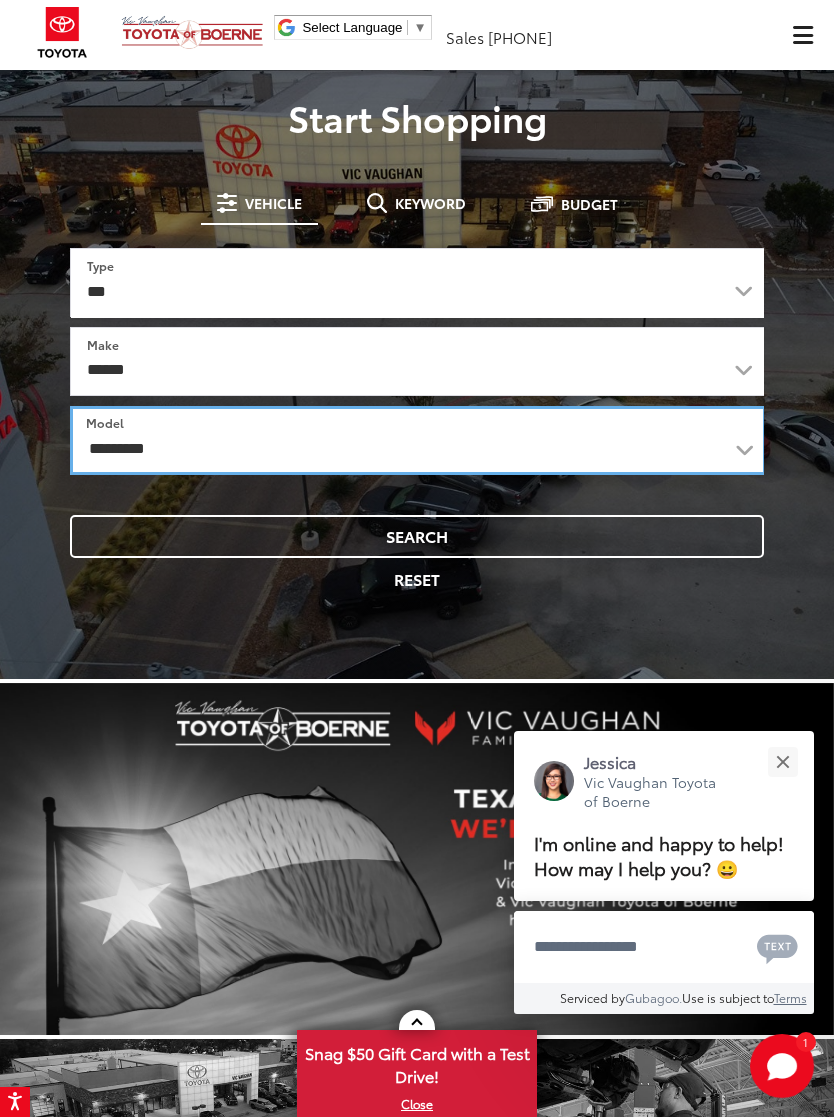 click on "**********" at bounding box center [418, 440] 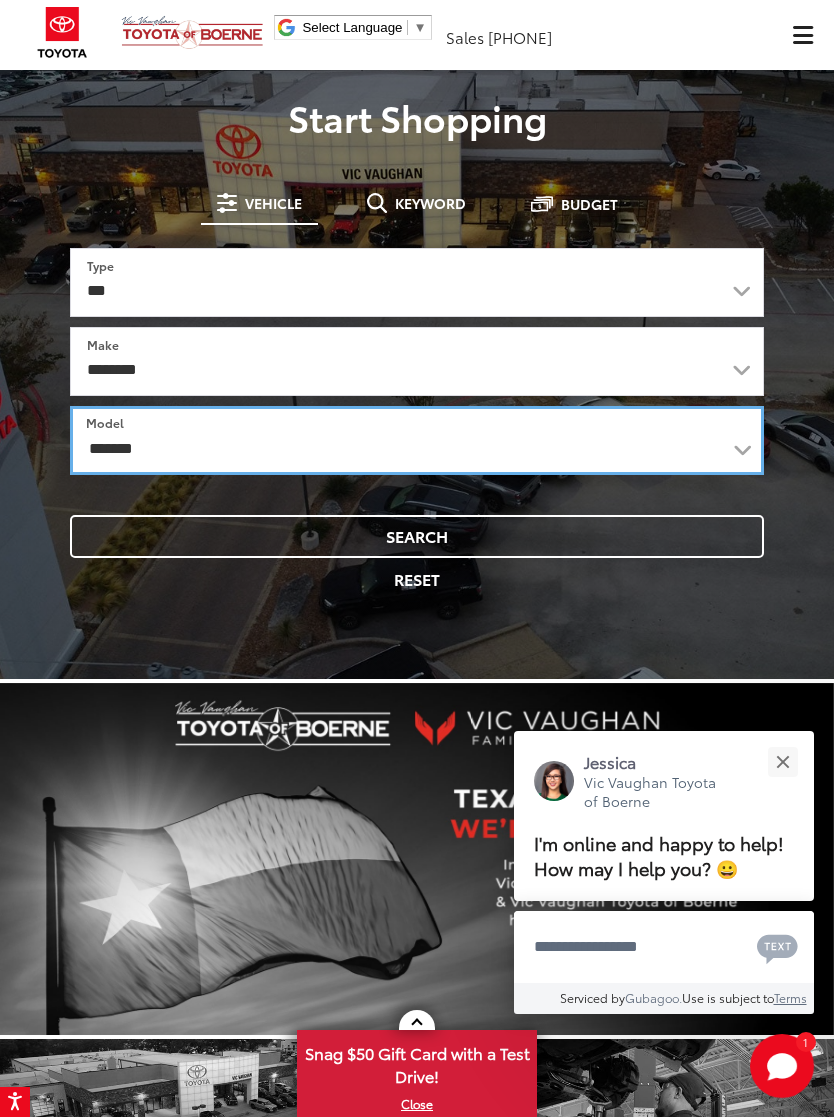 click on "**********" at bounding box center (417, 440) 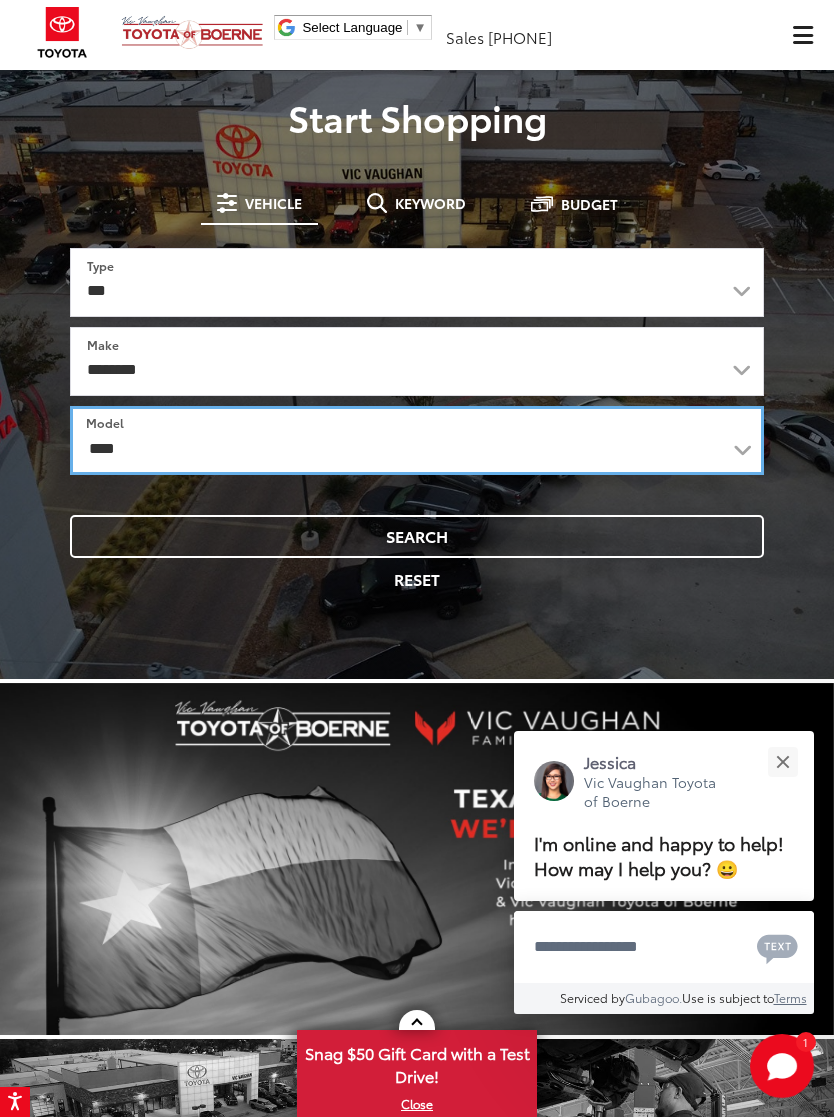 click on "**********" at bounding box center [417, 440] 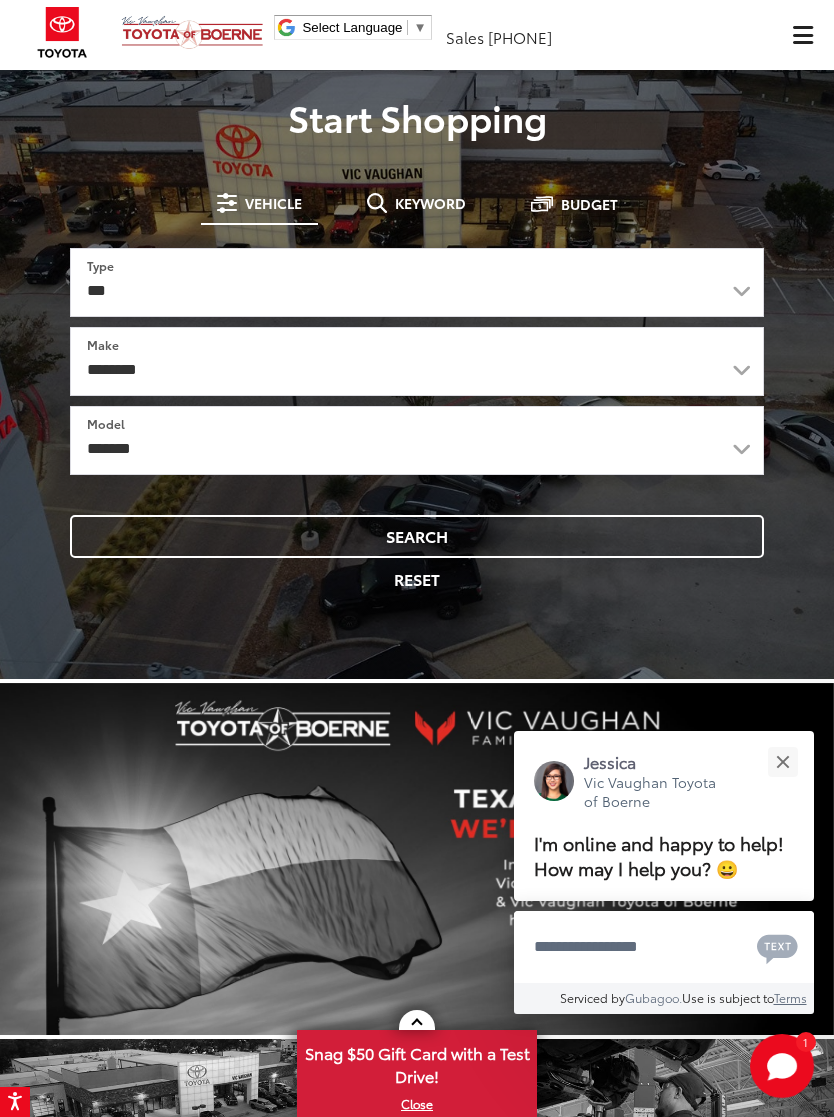 click on "Search" at bounding box center (417, 536) 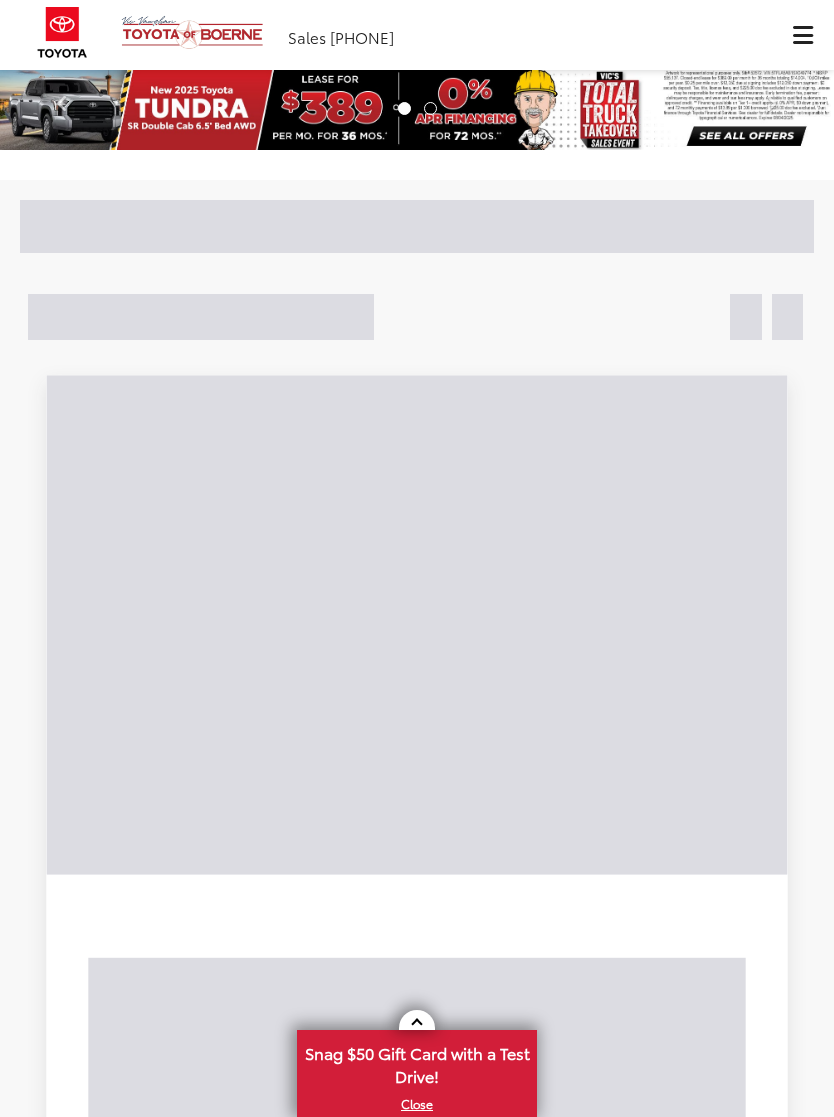 scroll, scrollTop: 0, scrollLeft: 0, axis: both 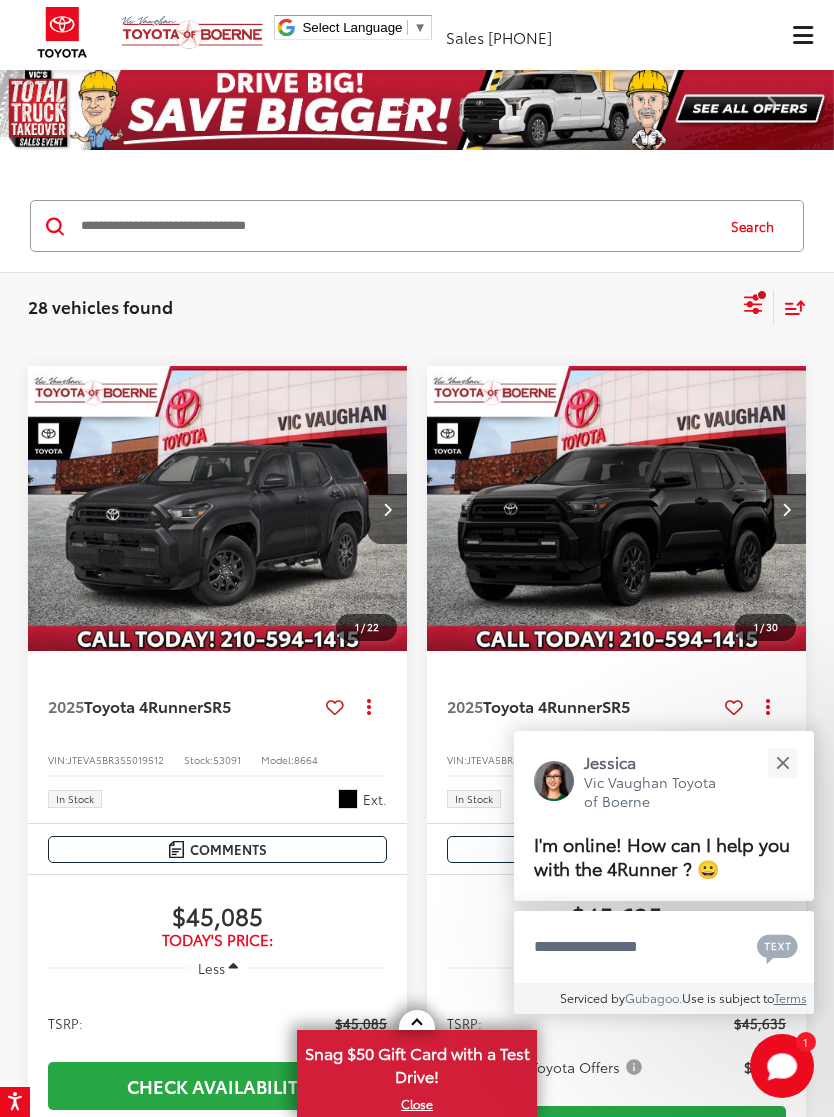 click 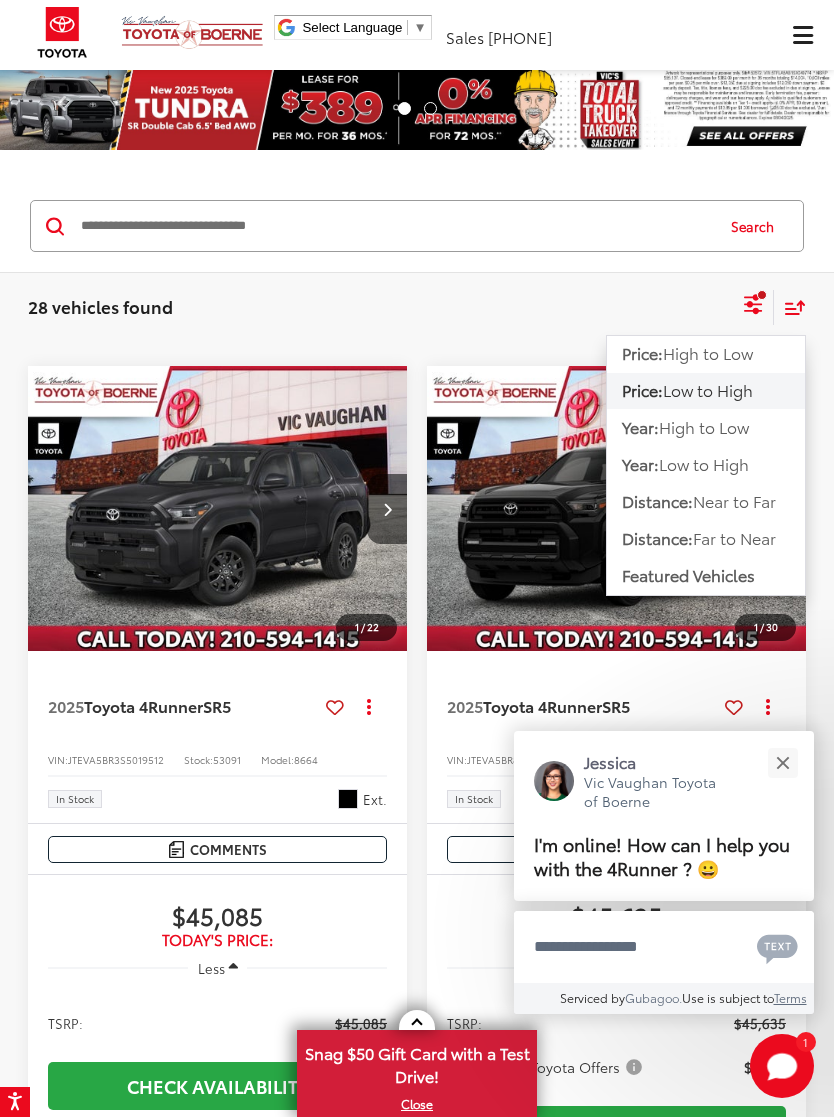 click on "High to Low" at bounding box center [708, 352] 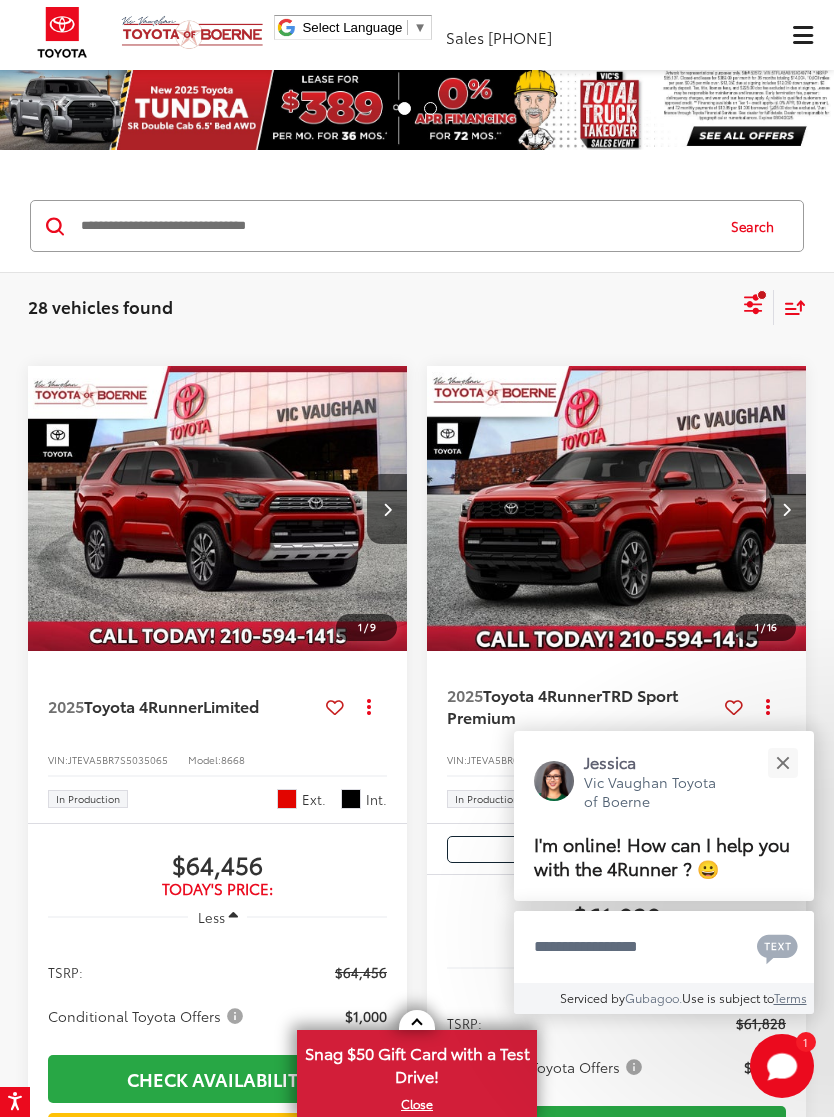 click 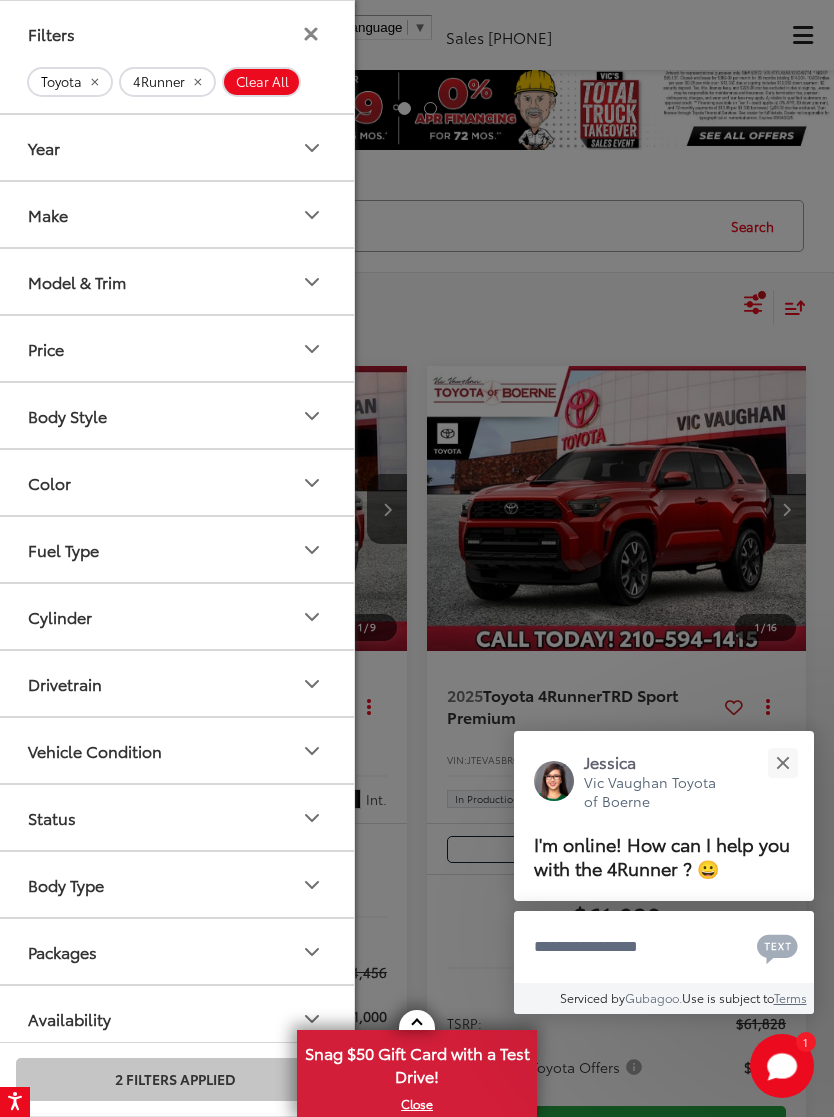 click on "Model & Trim" at bounding box center (176, 281) 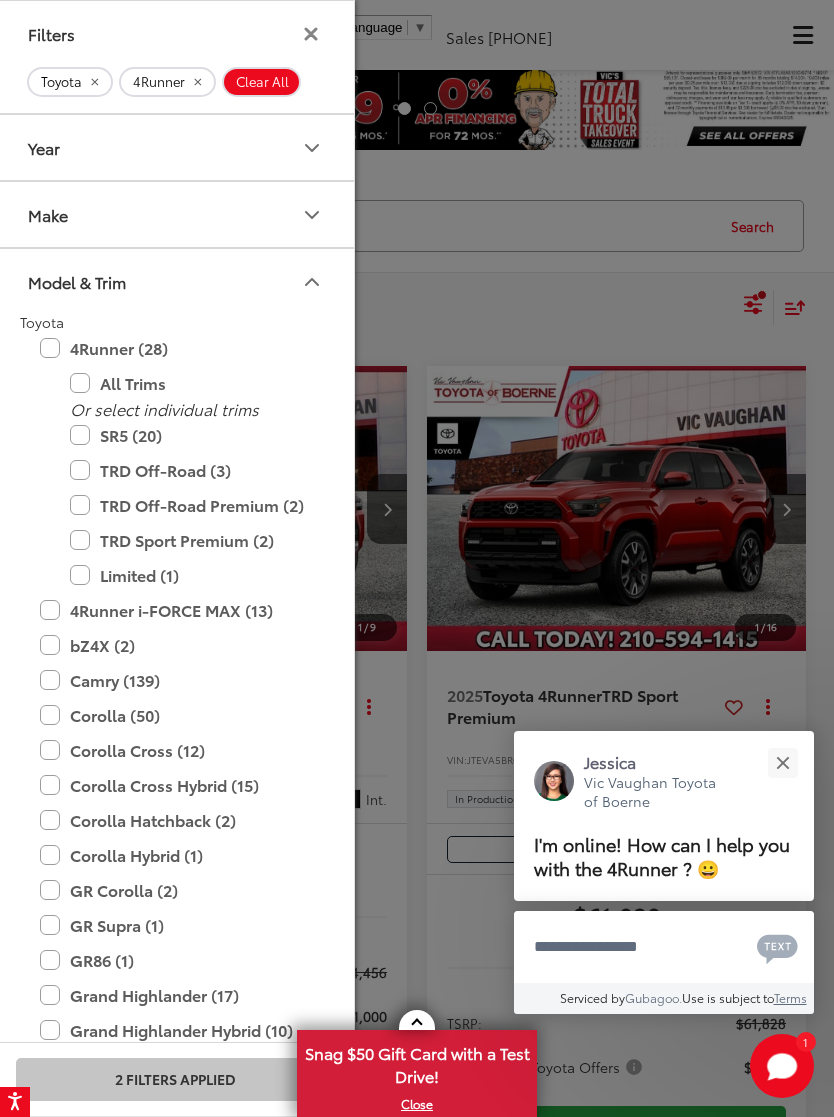 click on "TRD Off-Road (3)" at bounding box center [190, 470] 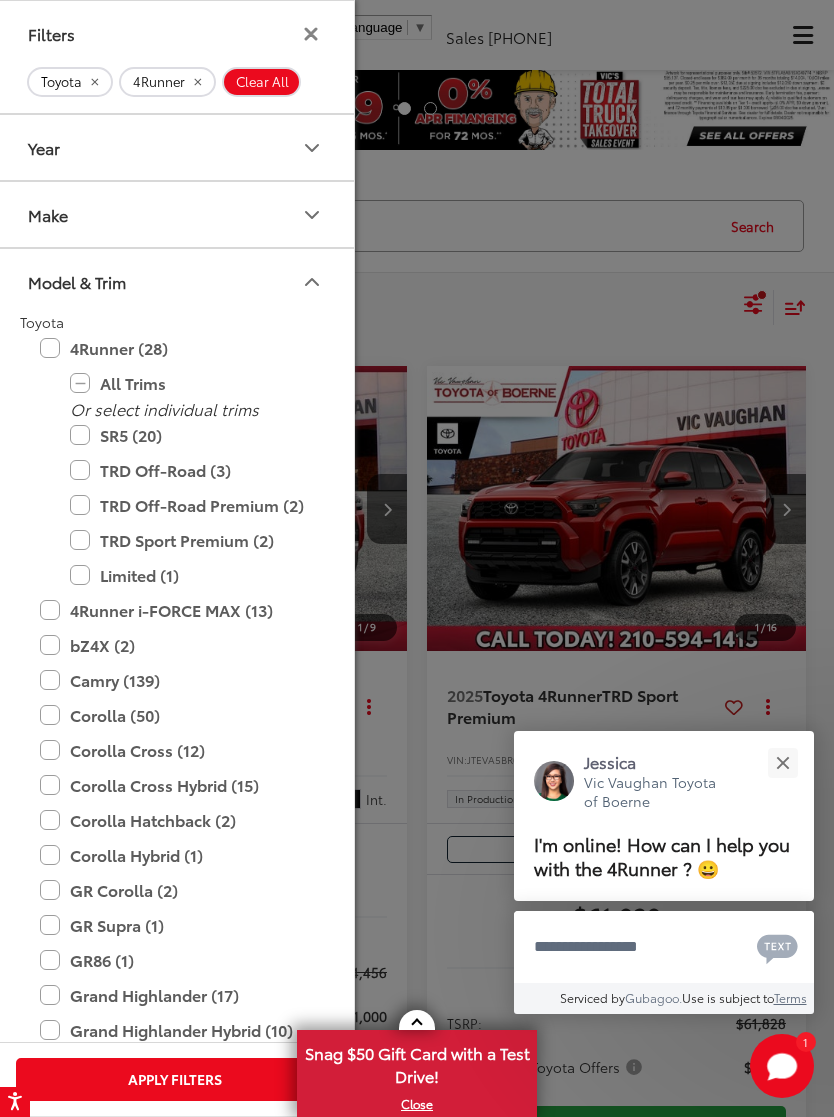 click on "TRD Off-Road Premium (2)" at bounding box center [190, 505] 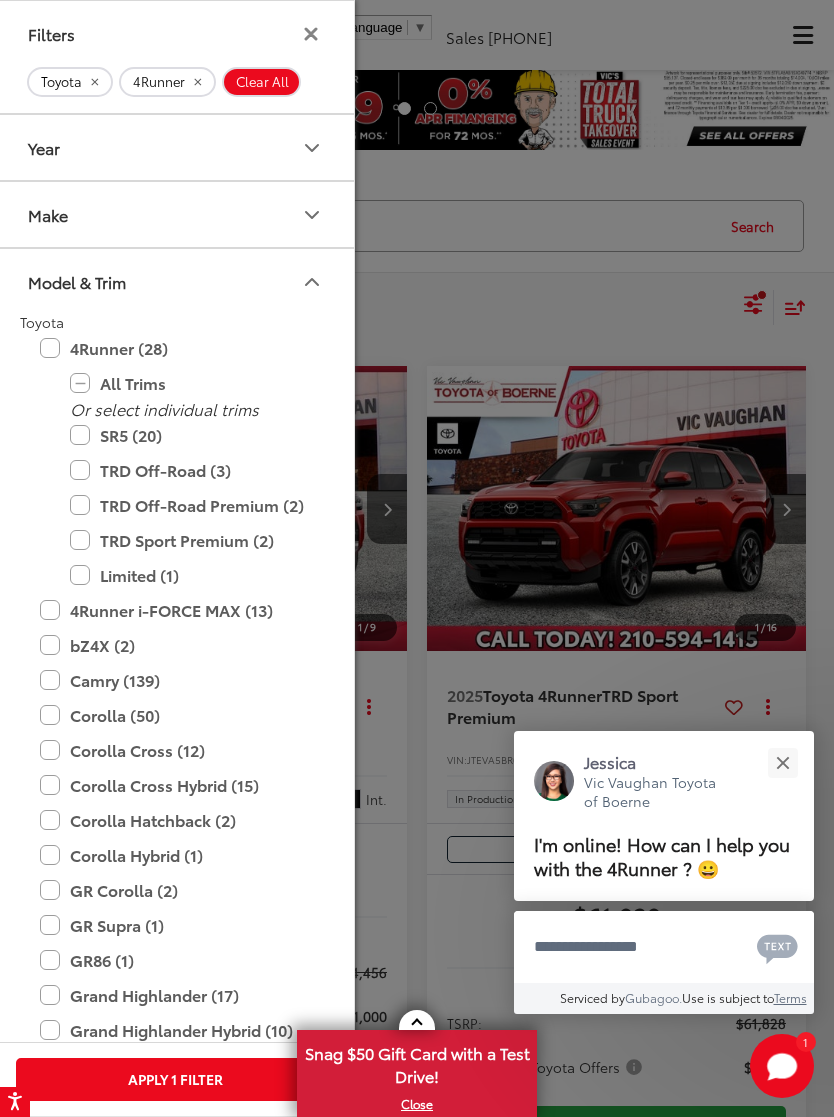 click on "TRD Sport Premium (2)" at bounding box center [190, 540] 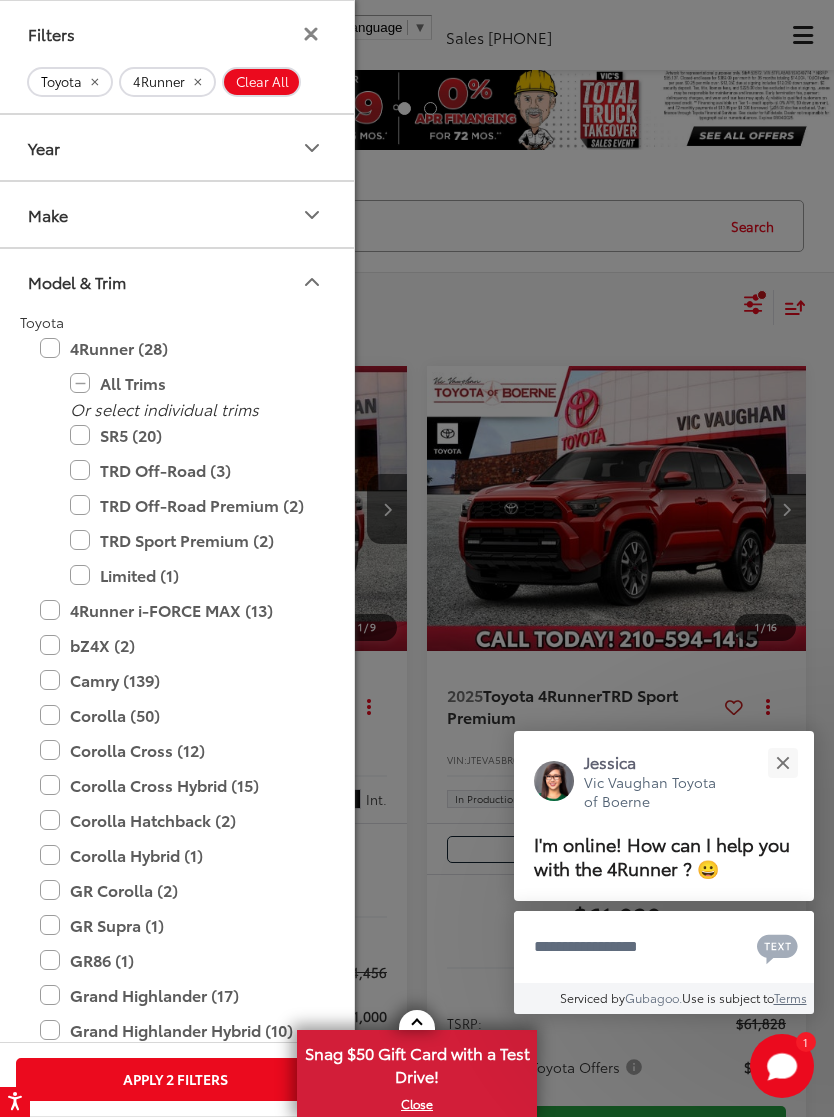 click on "Limited (1)" at bounding box center [190, 575] 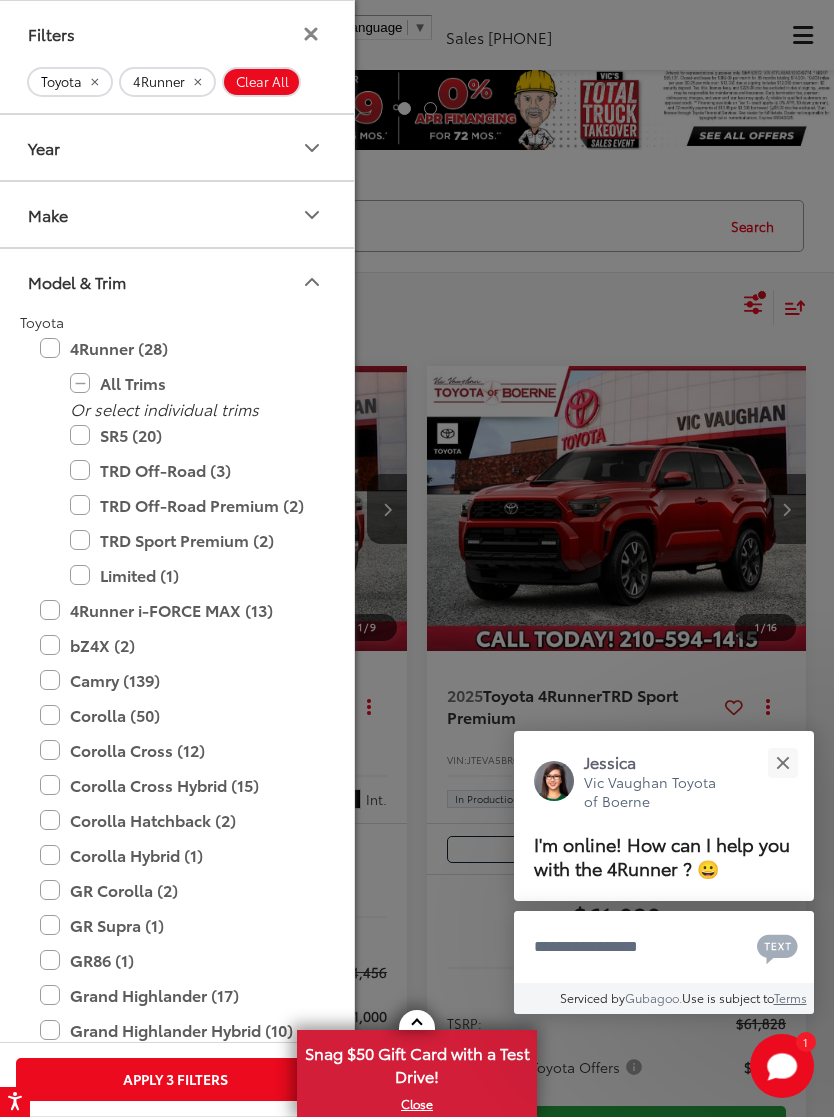 click on "Apply 3 Filters" at bounding box center [175, 1079] 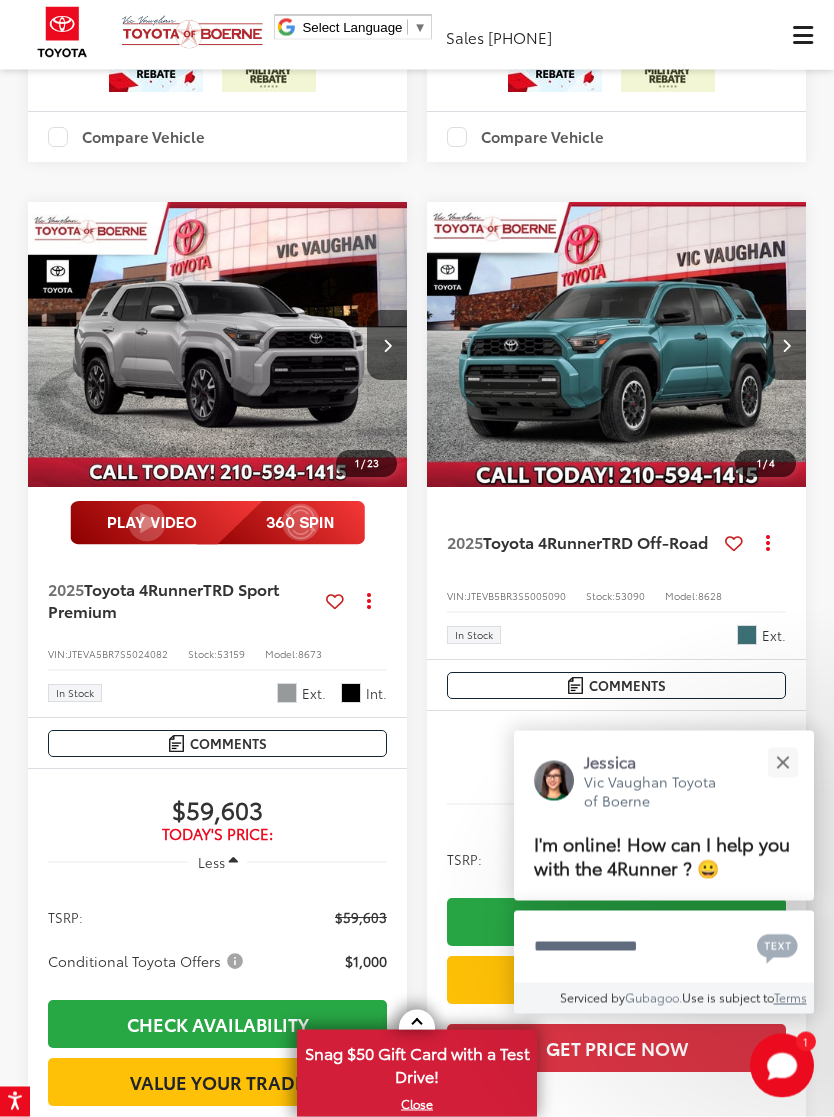 scroll, scrollTop: 2659, scrollLeft: 0, axis: vertical 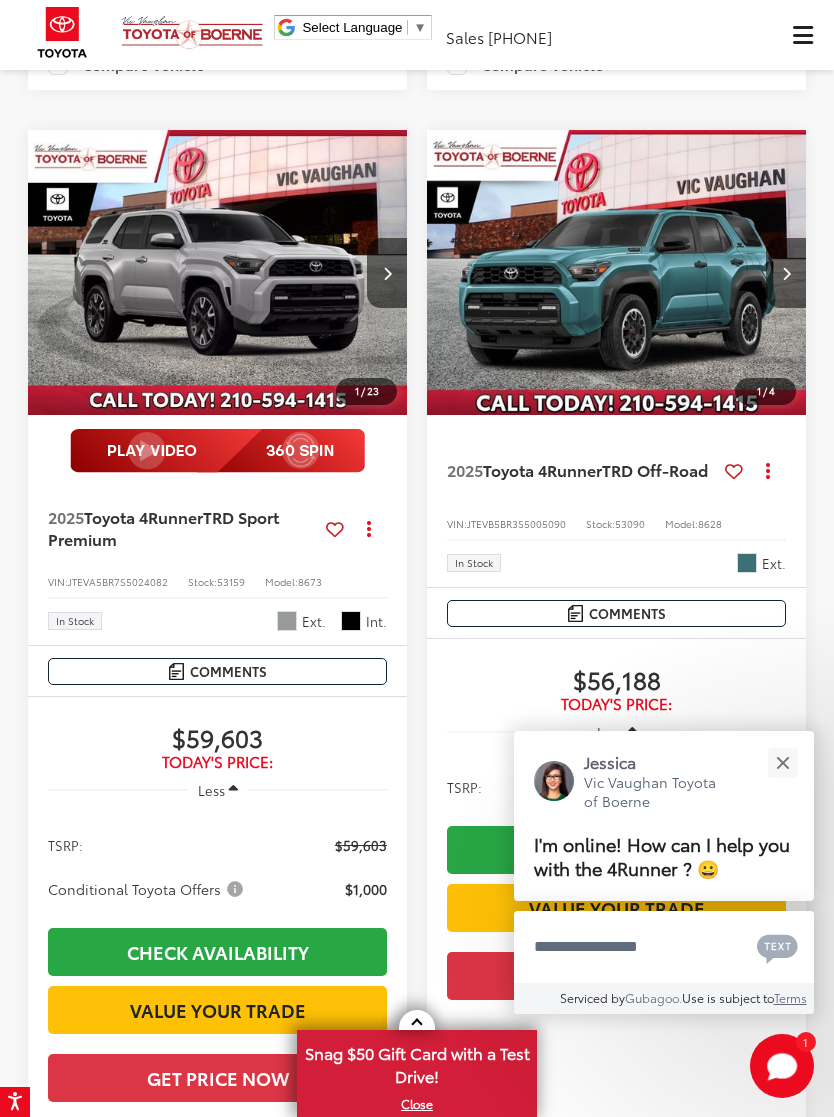 click at bounding box center (617, 273) 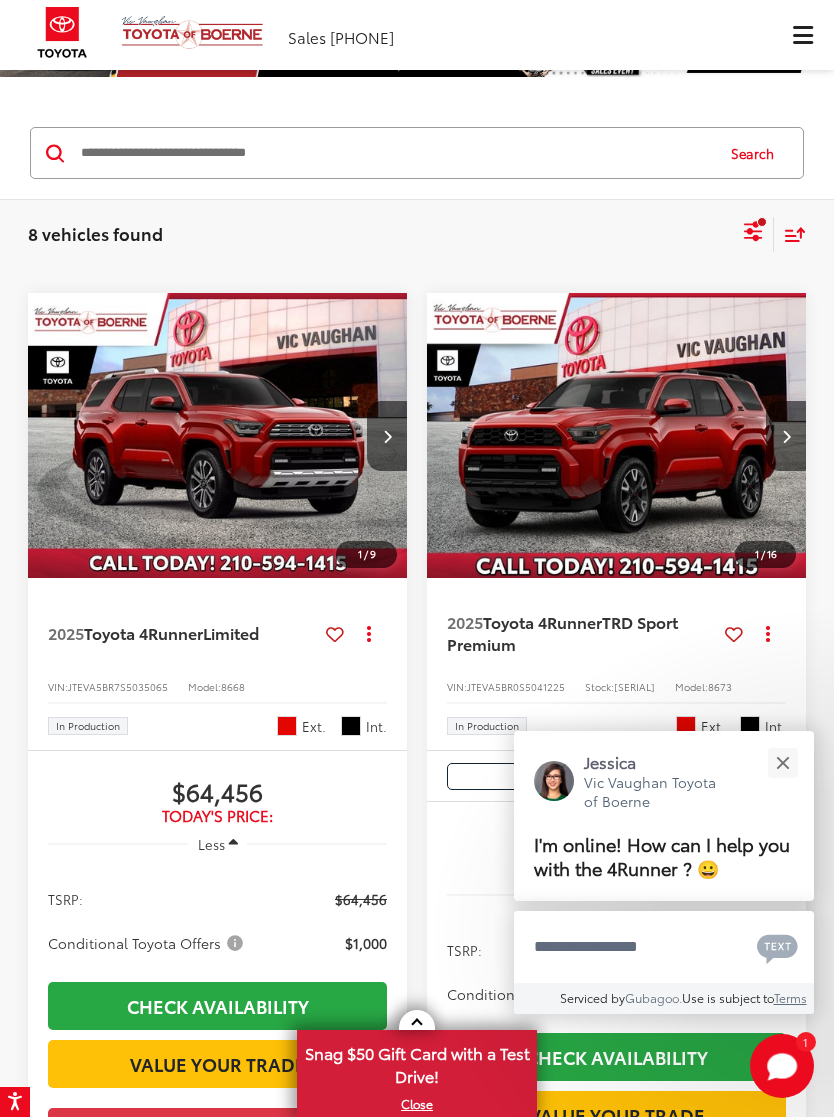 scroll, scrollTop: 75, scrollLeft: 0, axis: vertical 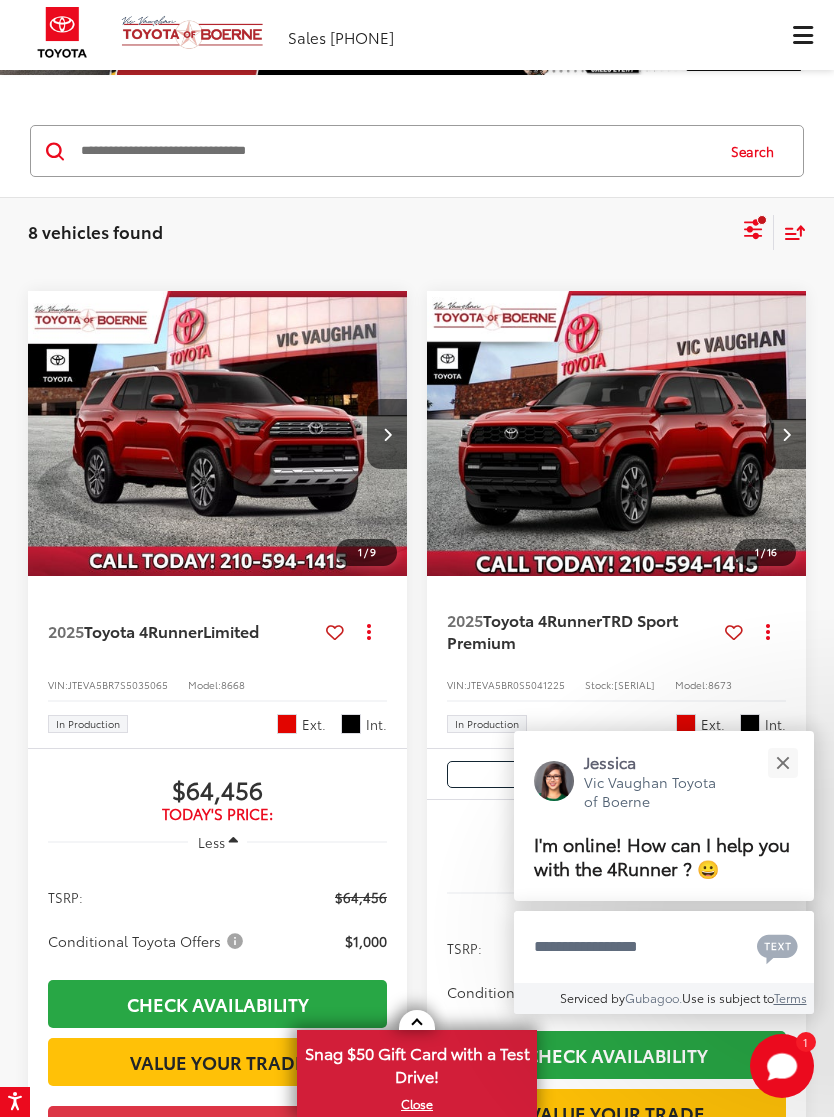 click at bounding box center [617, 434] 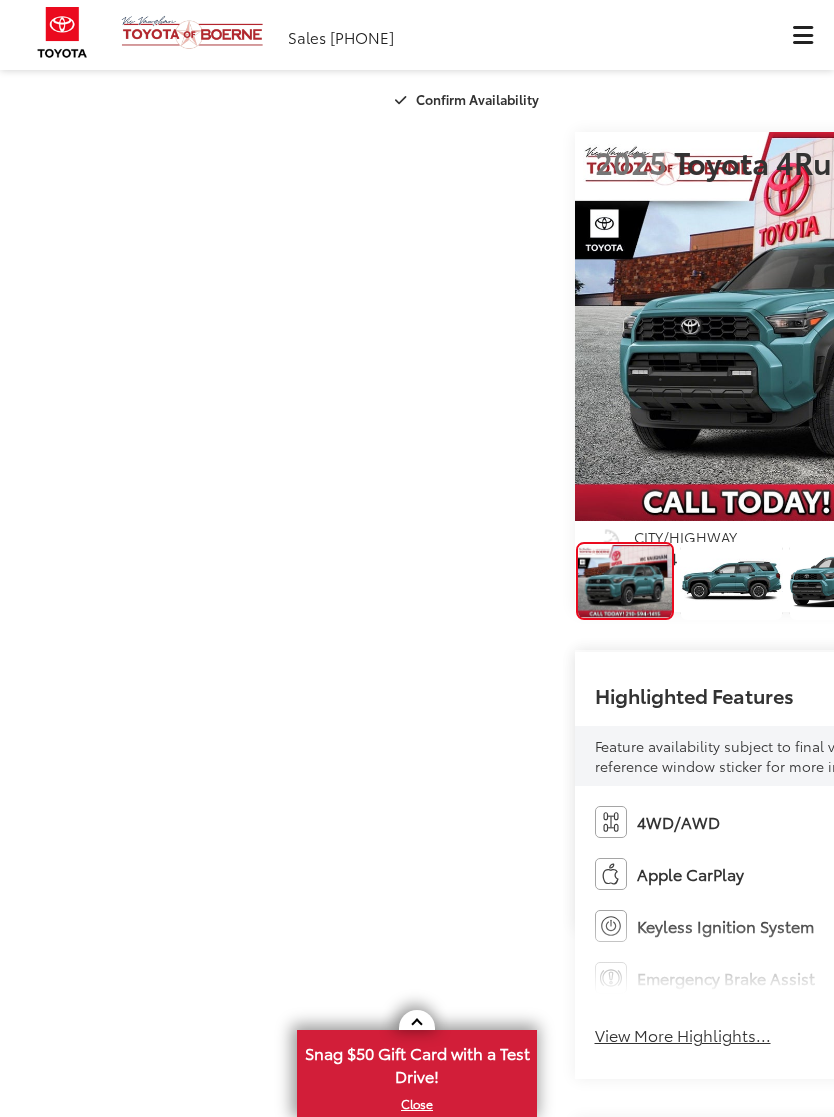 scroll, scrollTop: 0, scrollLeft: 0, axis: both 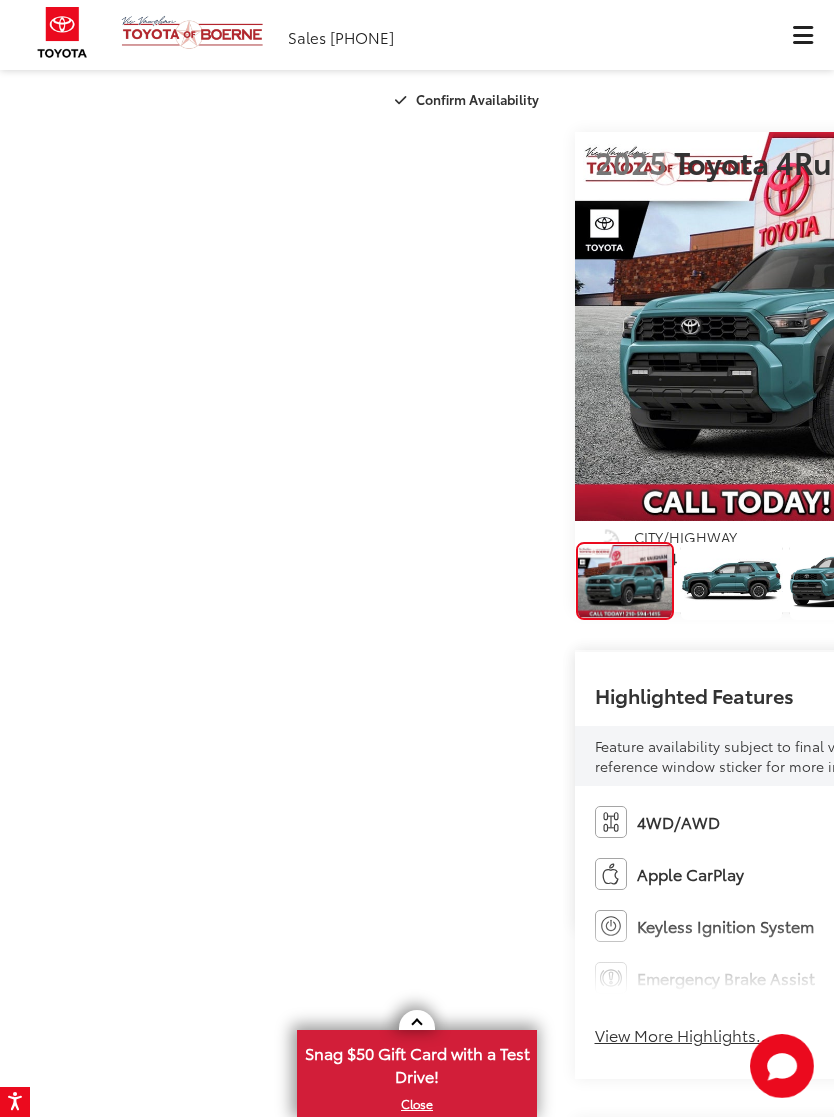click at bounding box center [1074, 327] 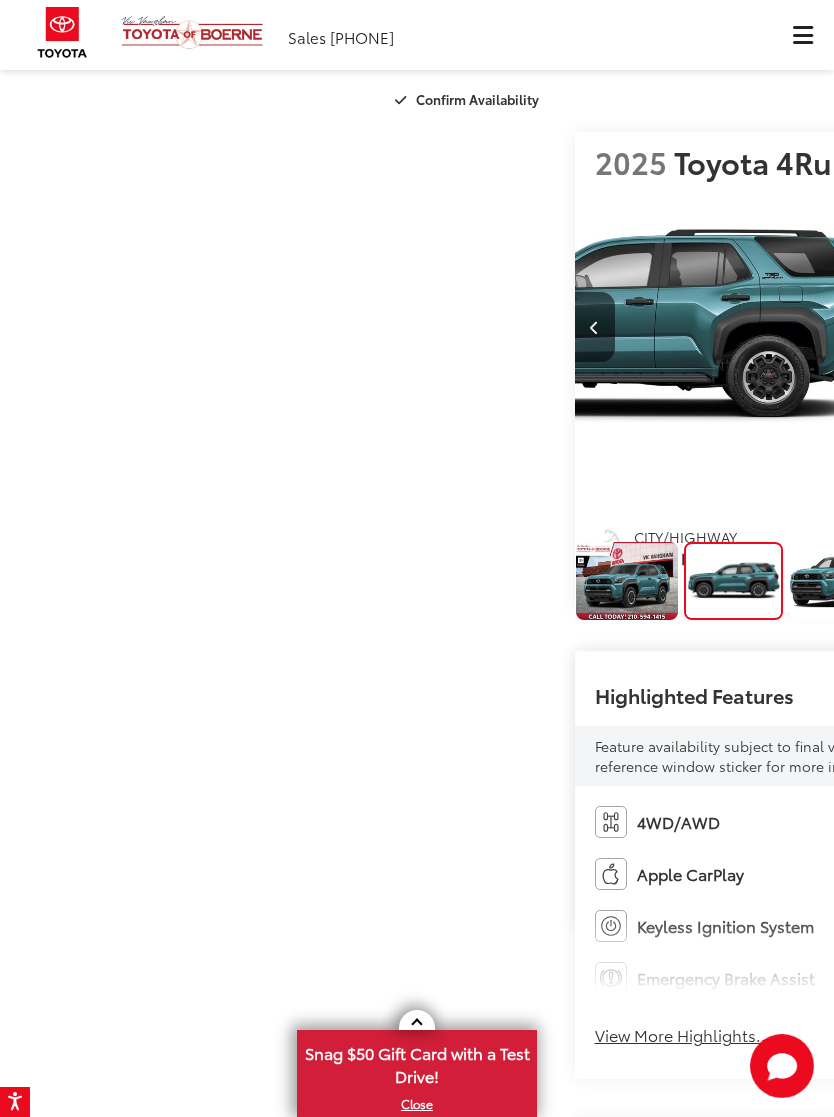 scroll, scrollTop: 0, scrollLeft: 834, axis: horizontal 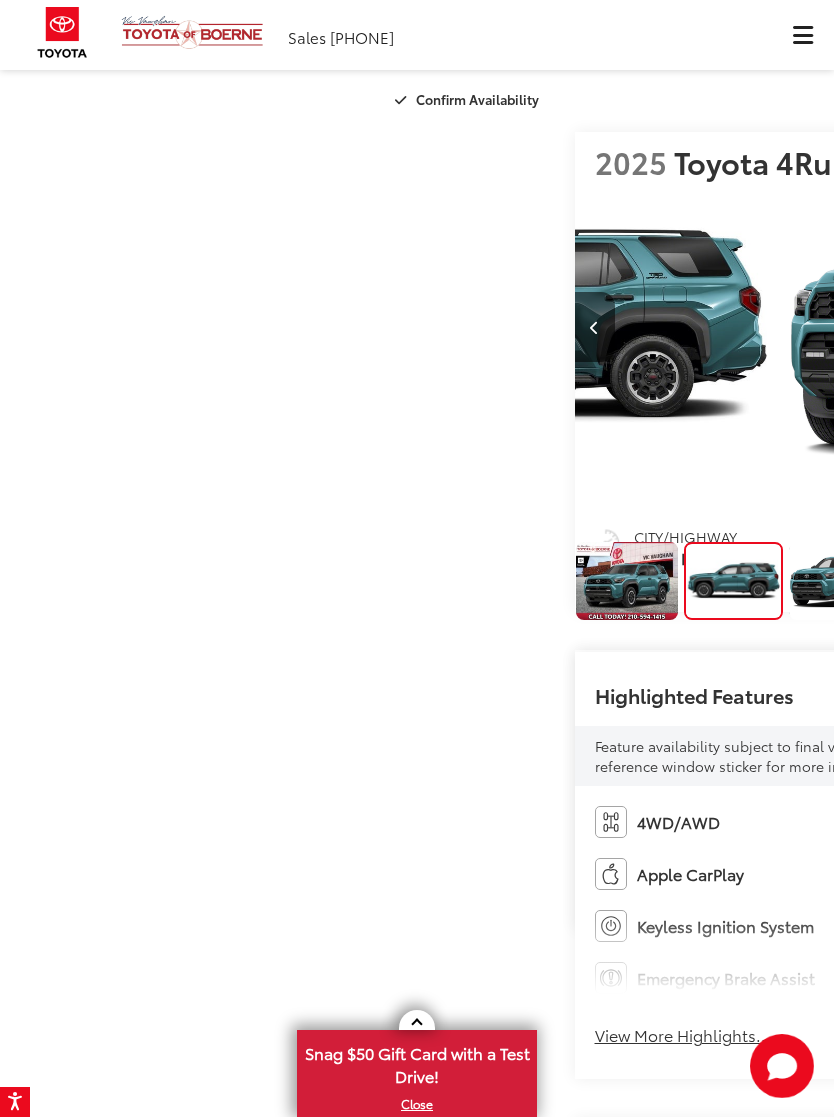 click at bounding box center [1074, 327] 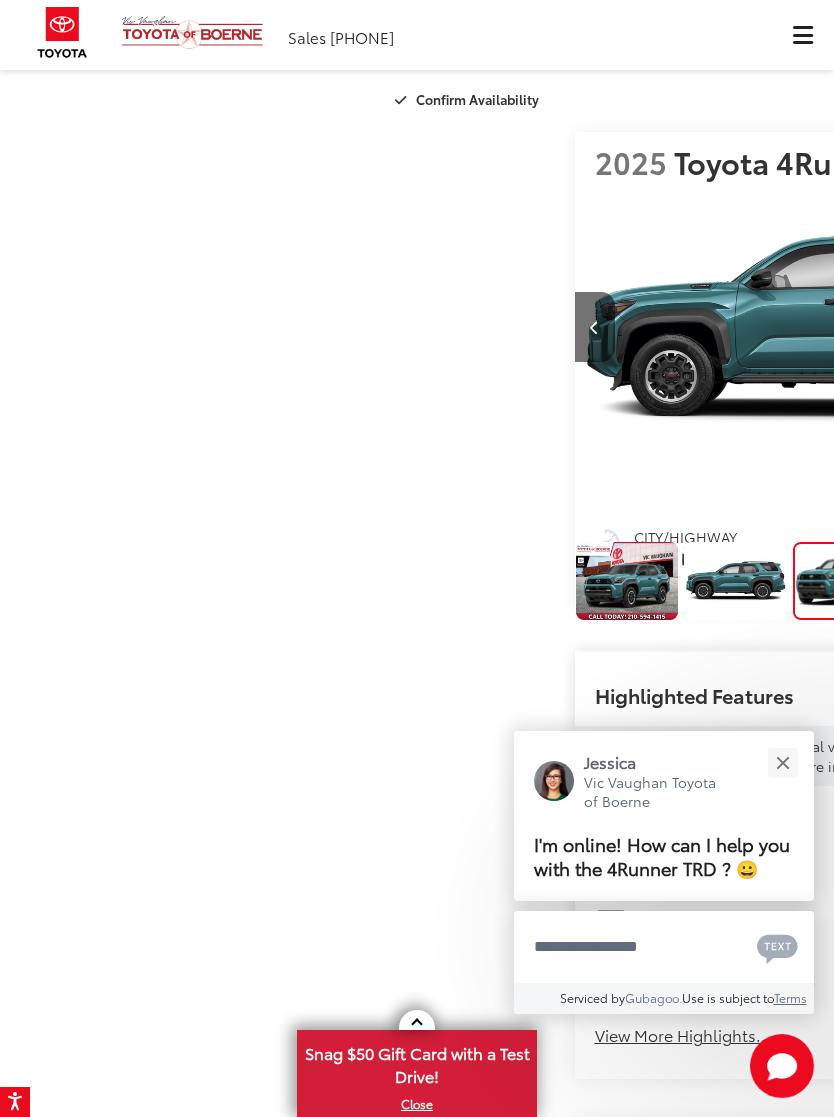 scroll, scrollTop: 0, scrollLeft: 1668, axis: horizontal 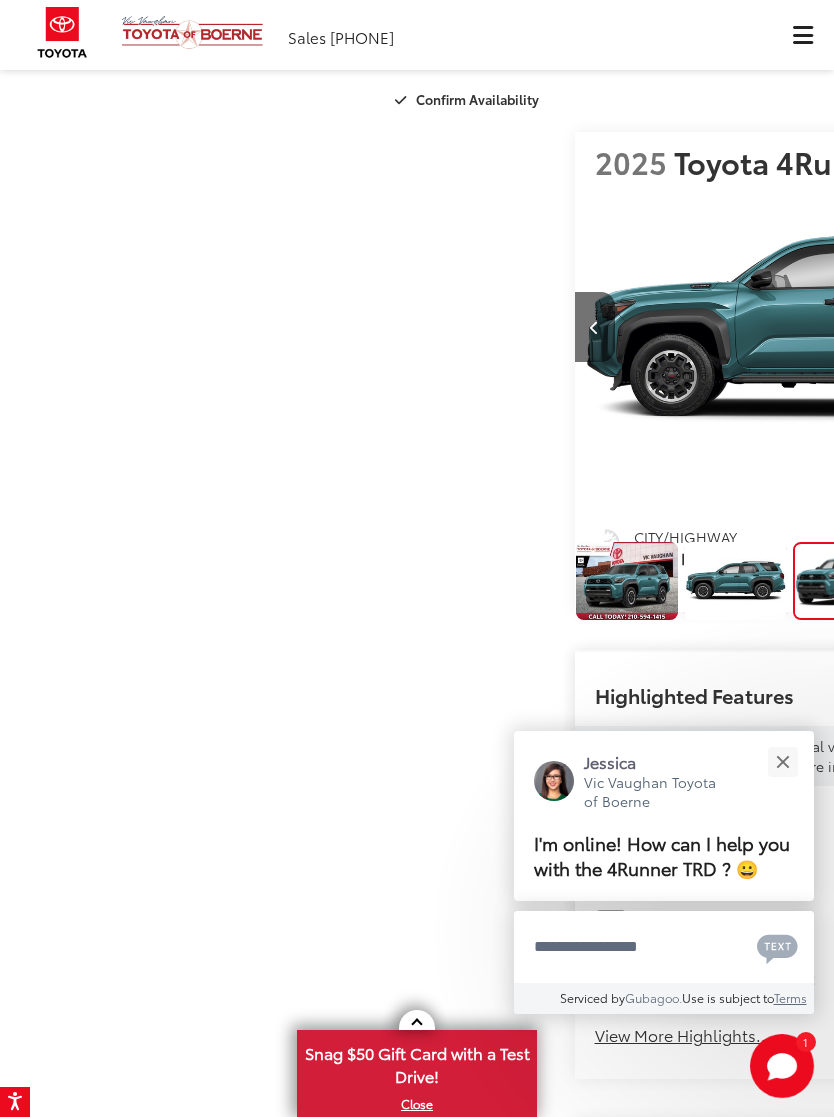 click at bounding box center (1074, 327) 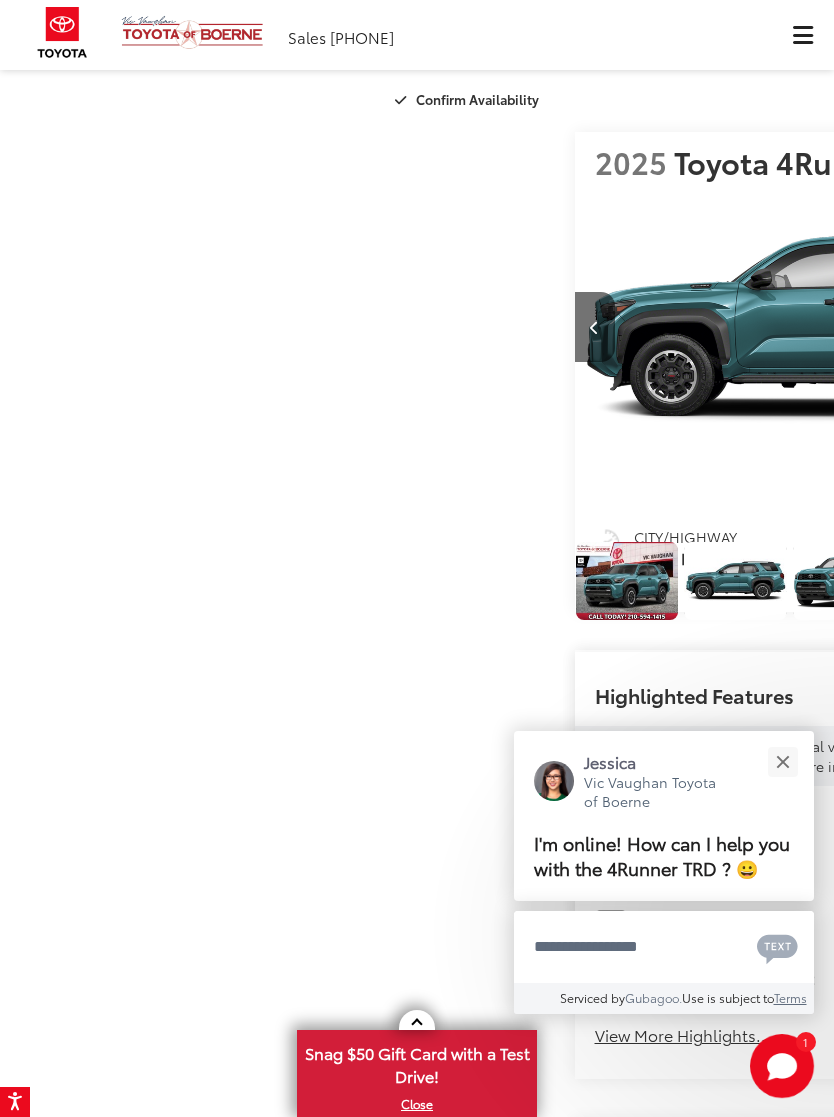 scroll, scrollTop: 0, scrollLeft: 2502, axis: horizontal 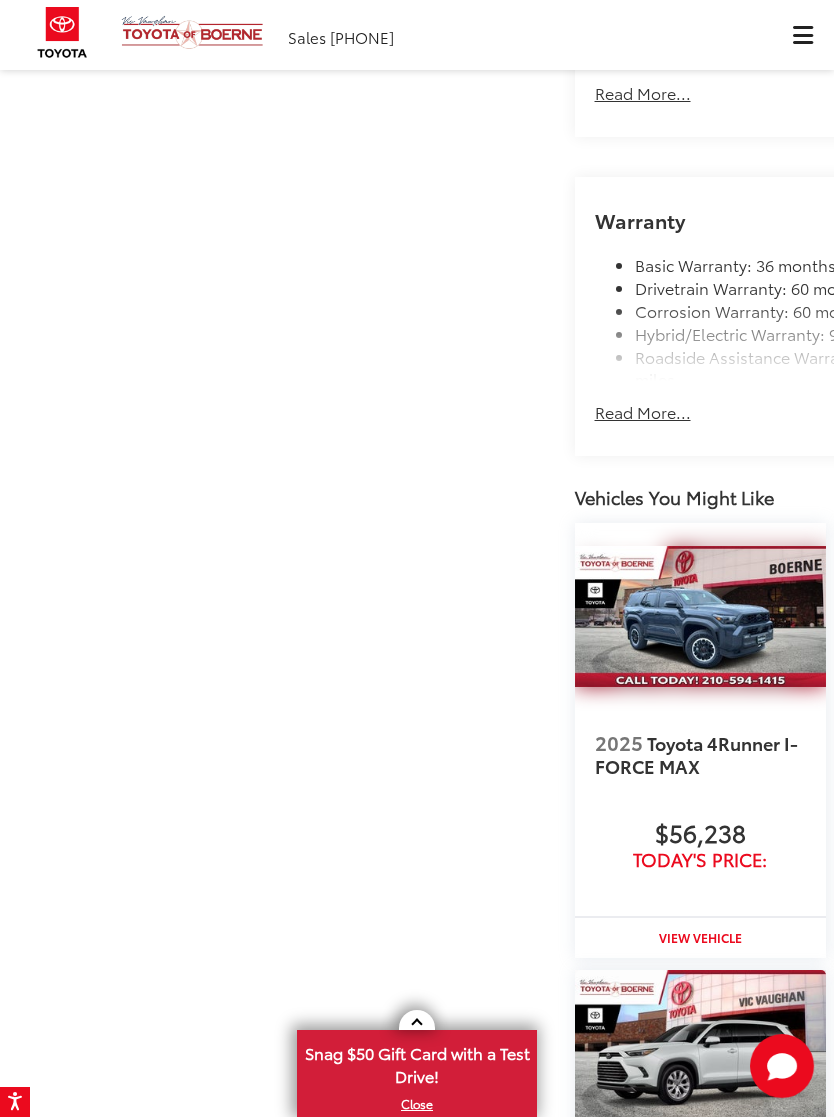 click on "View More Highlights..." at bounding box center [683, -851] 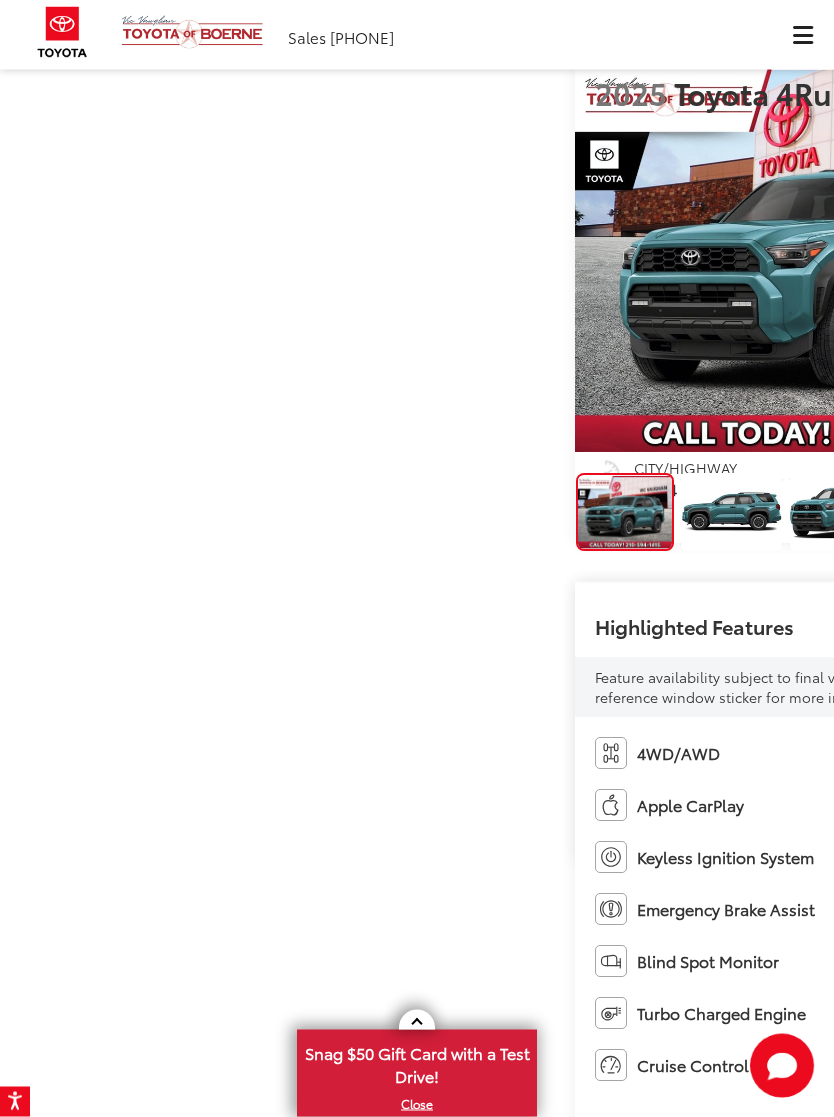 scroll, scrollTop: 0, scrollLeft: 0, axis: both 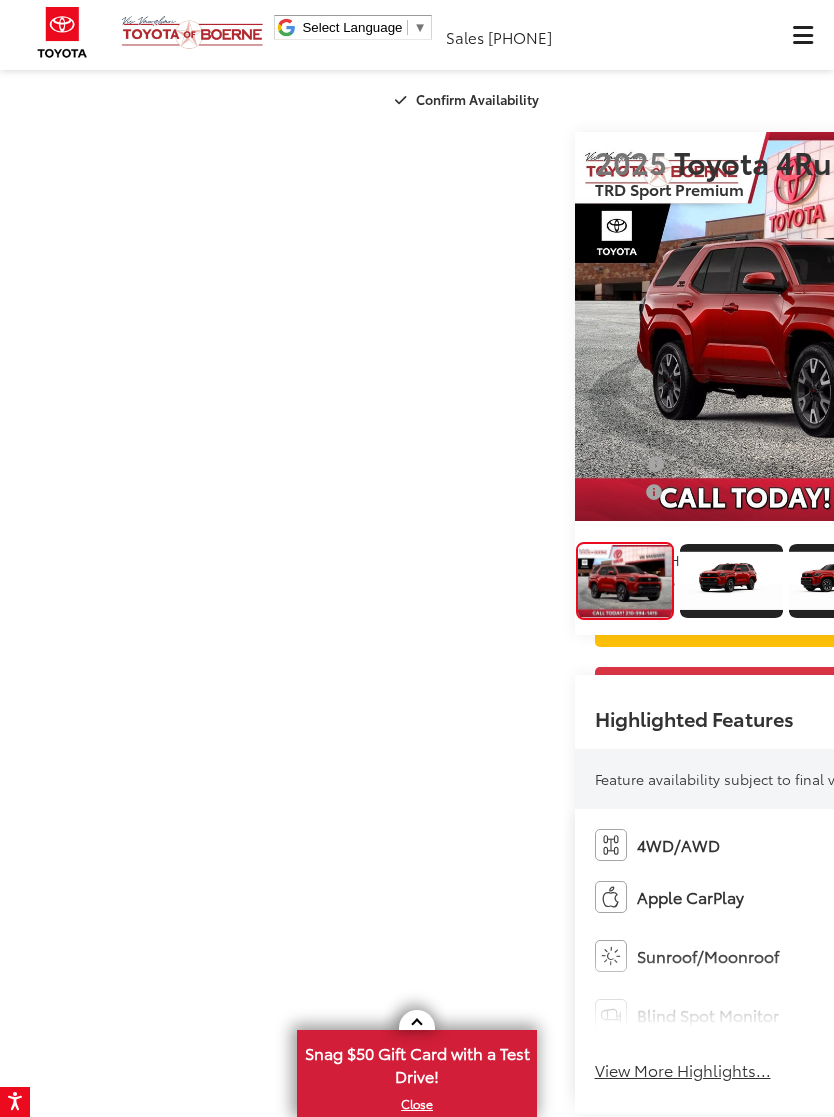 click at bounding box center (1074, 327) 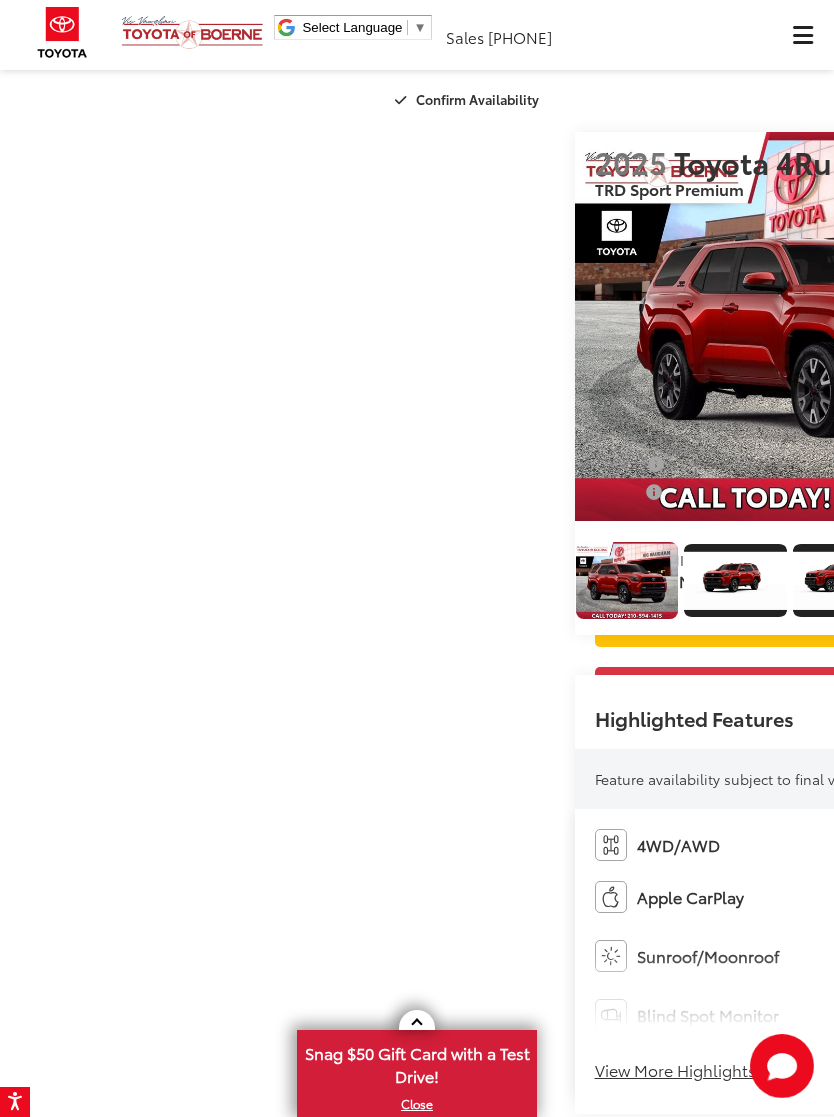 scroll, scrollTop: 0, scrollLeft: 0, axis: both 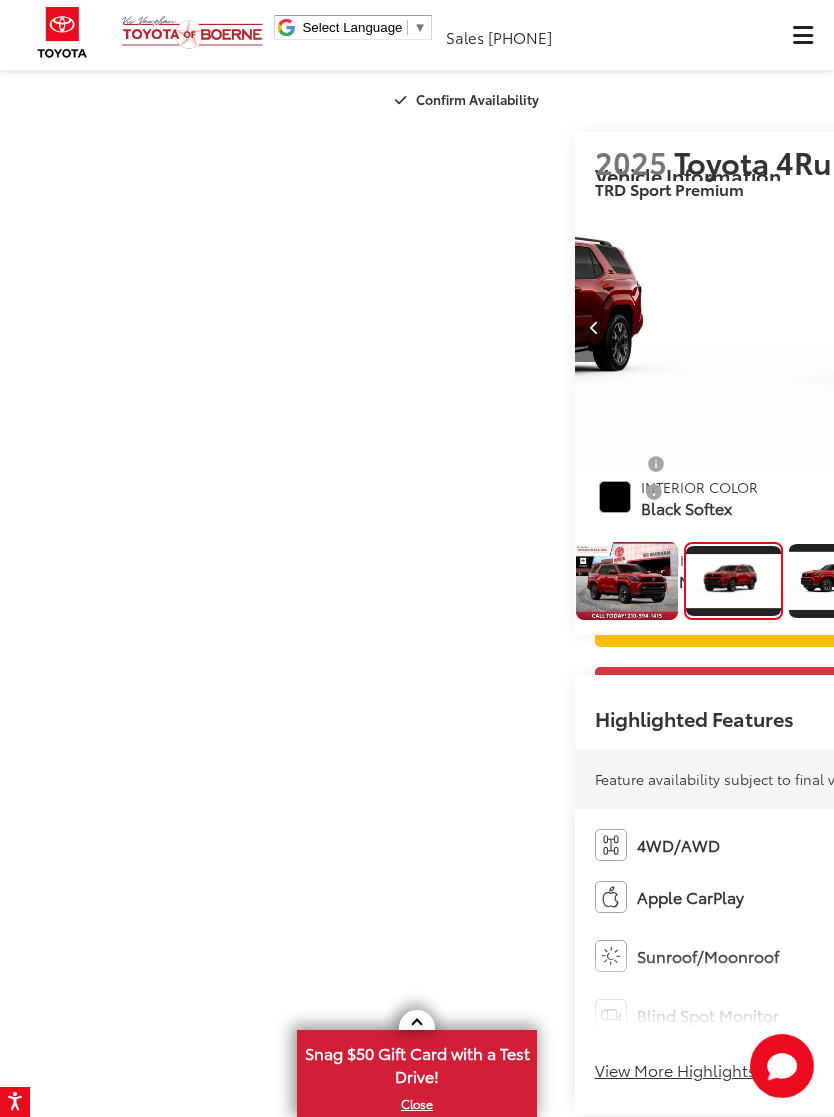 click at bounding box center (1074, 327) 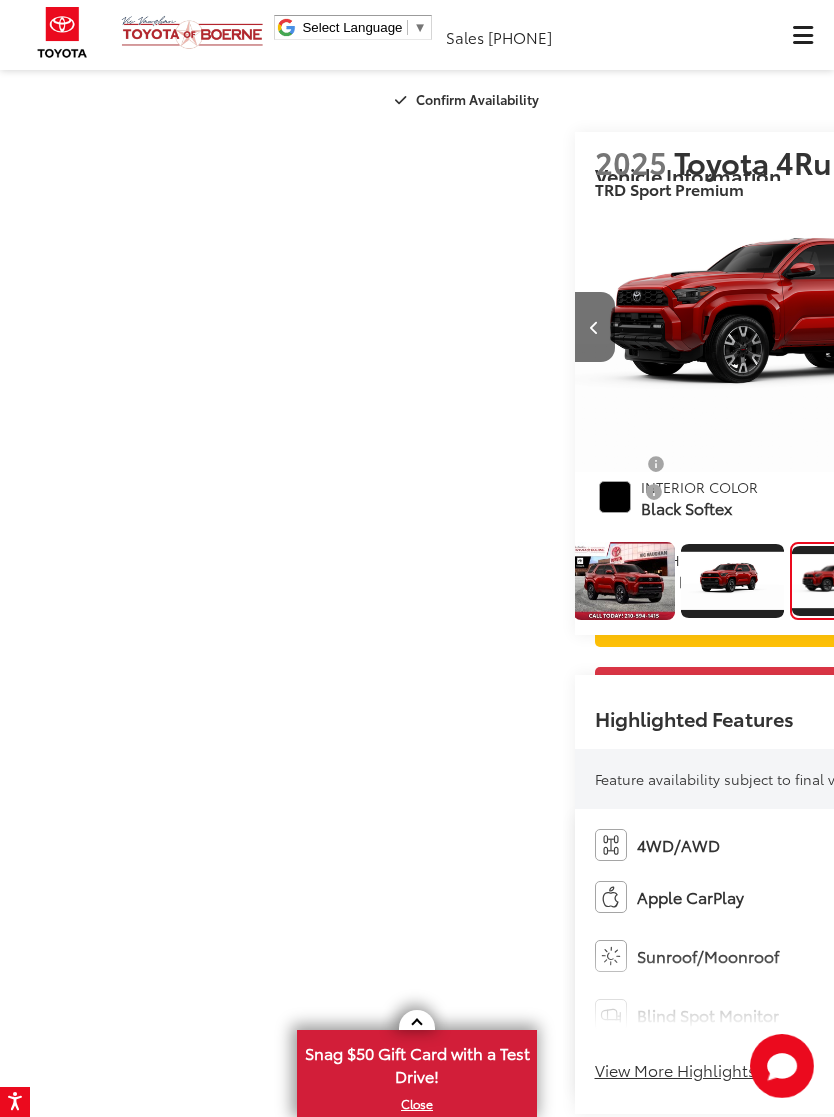scroll, scrollTop: 0, scrollLeft: 11, axis: horizontal 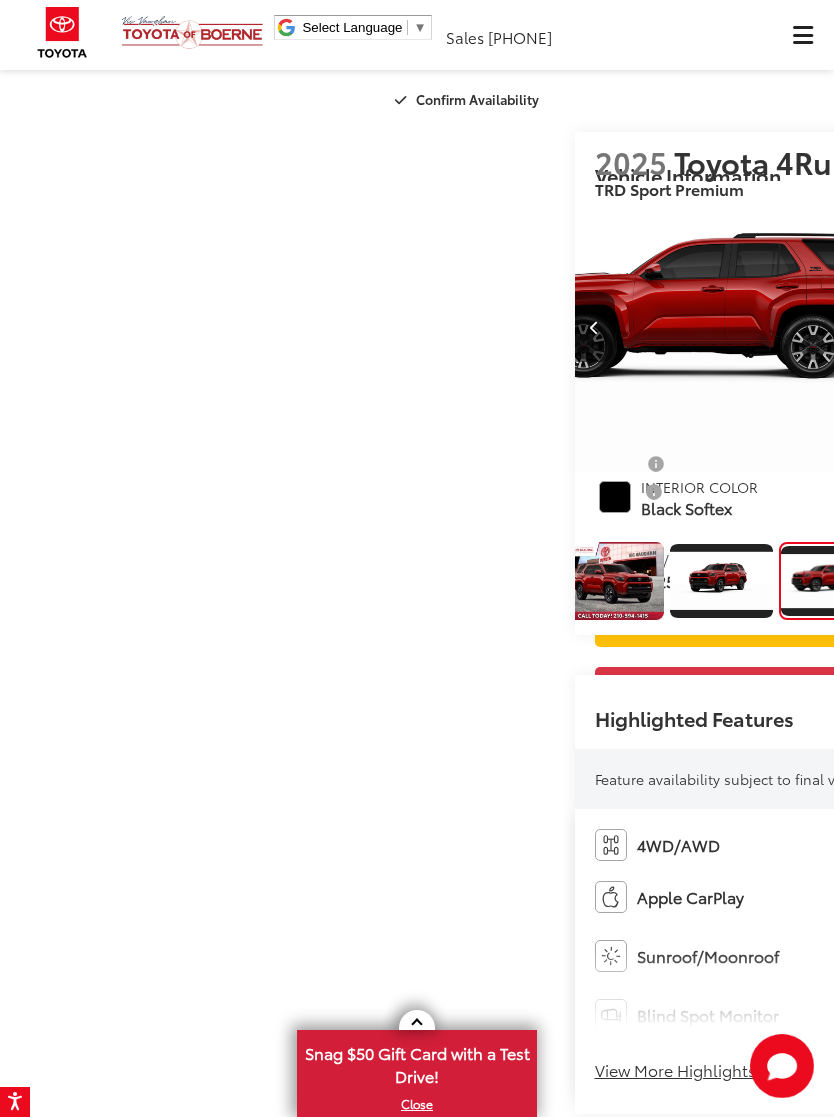 click at bounding box center [1074, 327] 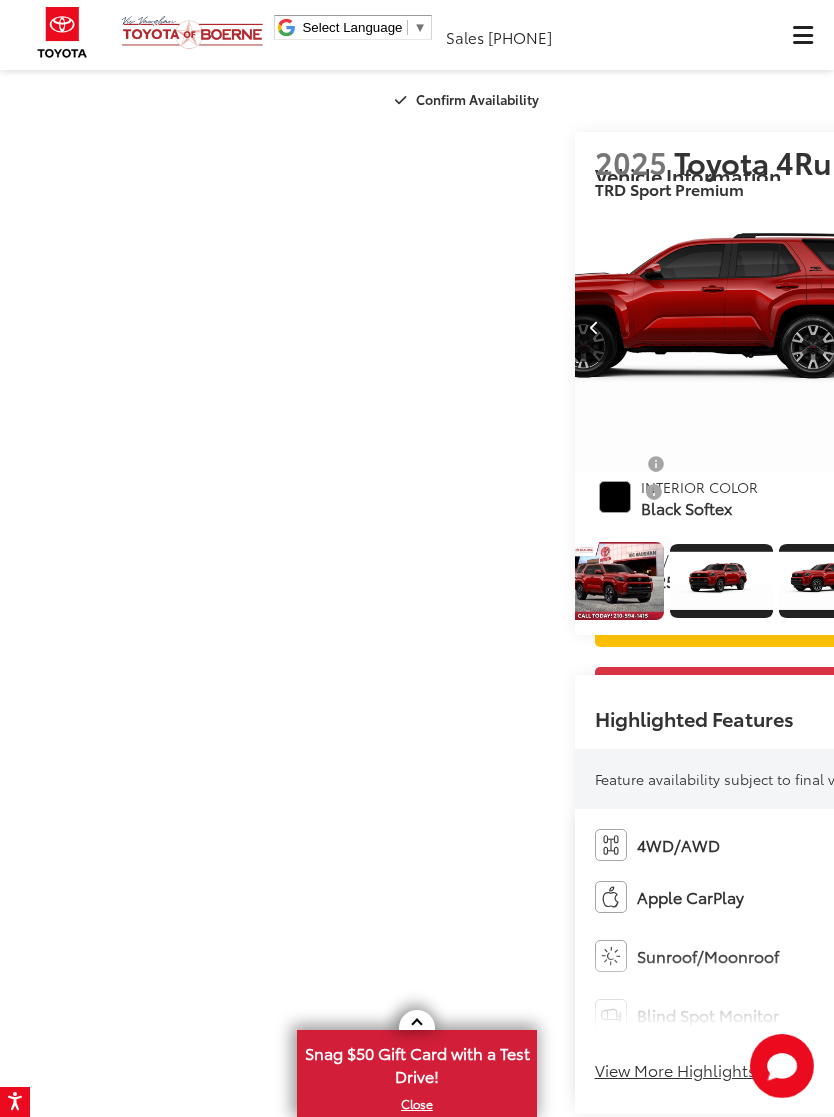 scroll, scrollTop: 0, scrollLeft: 2379, axis: horizontal 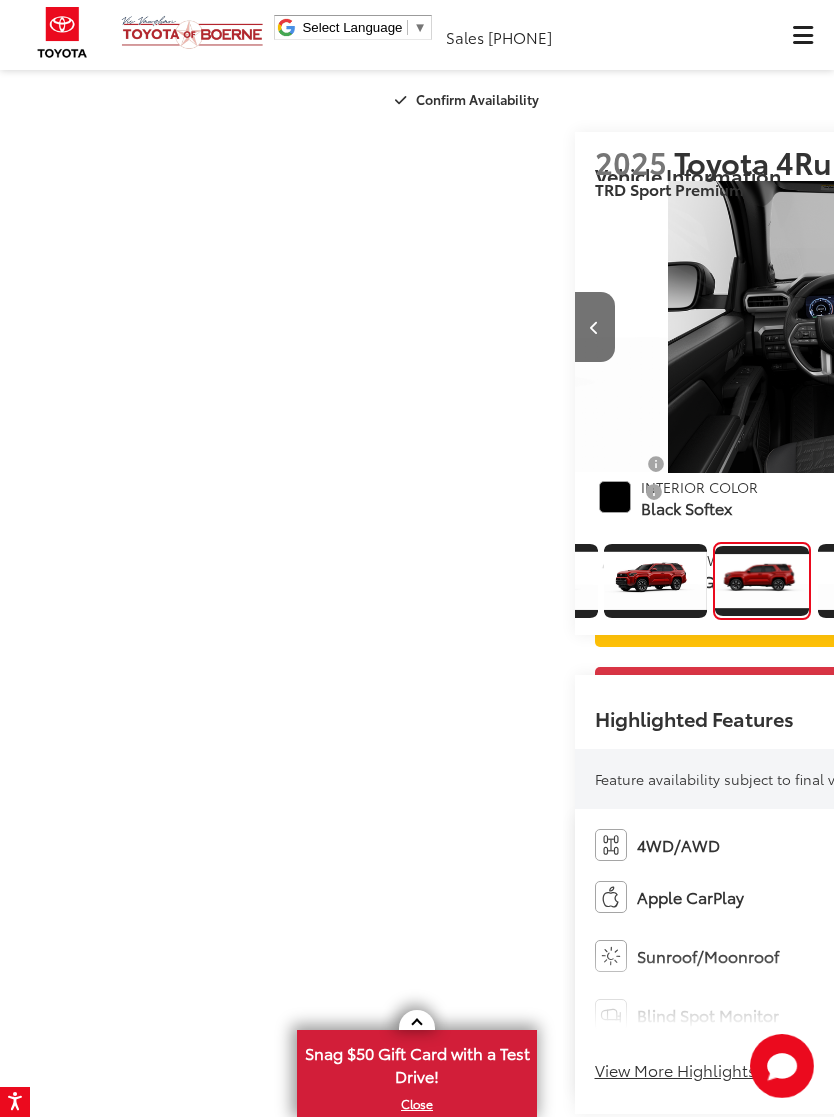 click at bounding box center [1074, 327] 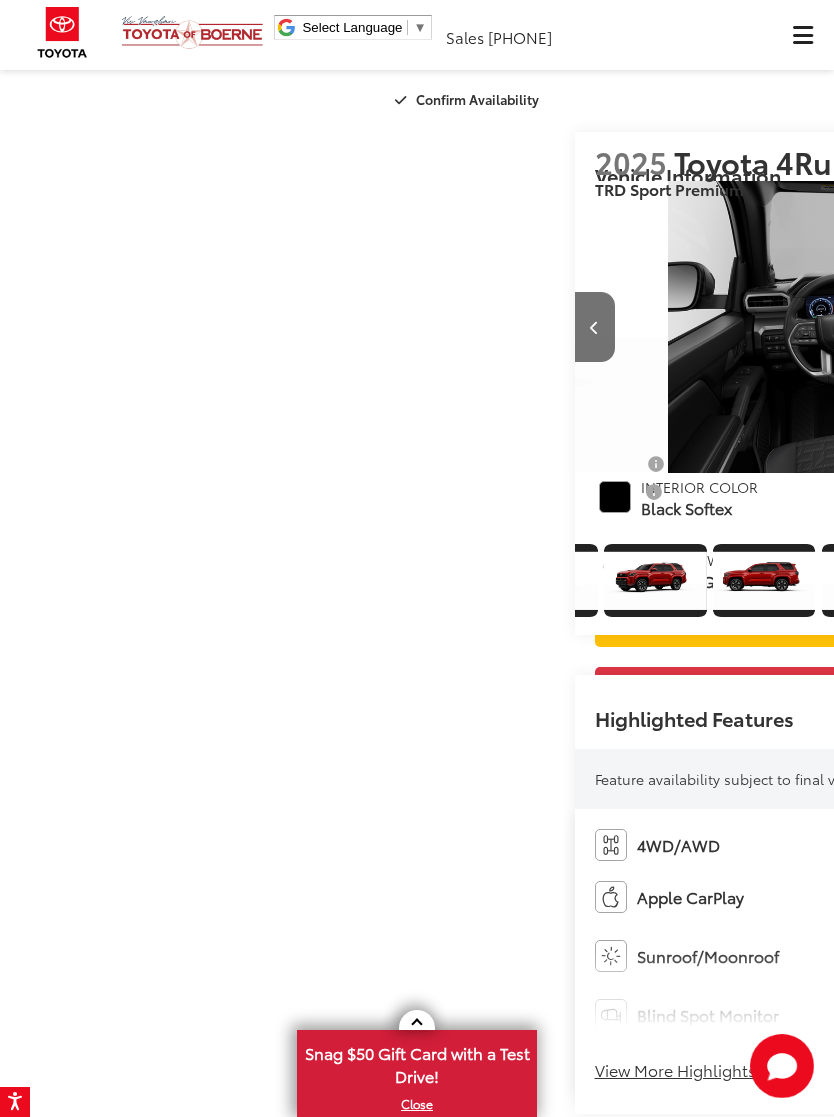 scroll, scrollTop: 0, scrollLeft: 2737, axis: horizontal 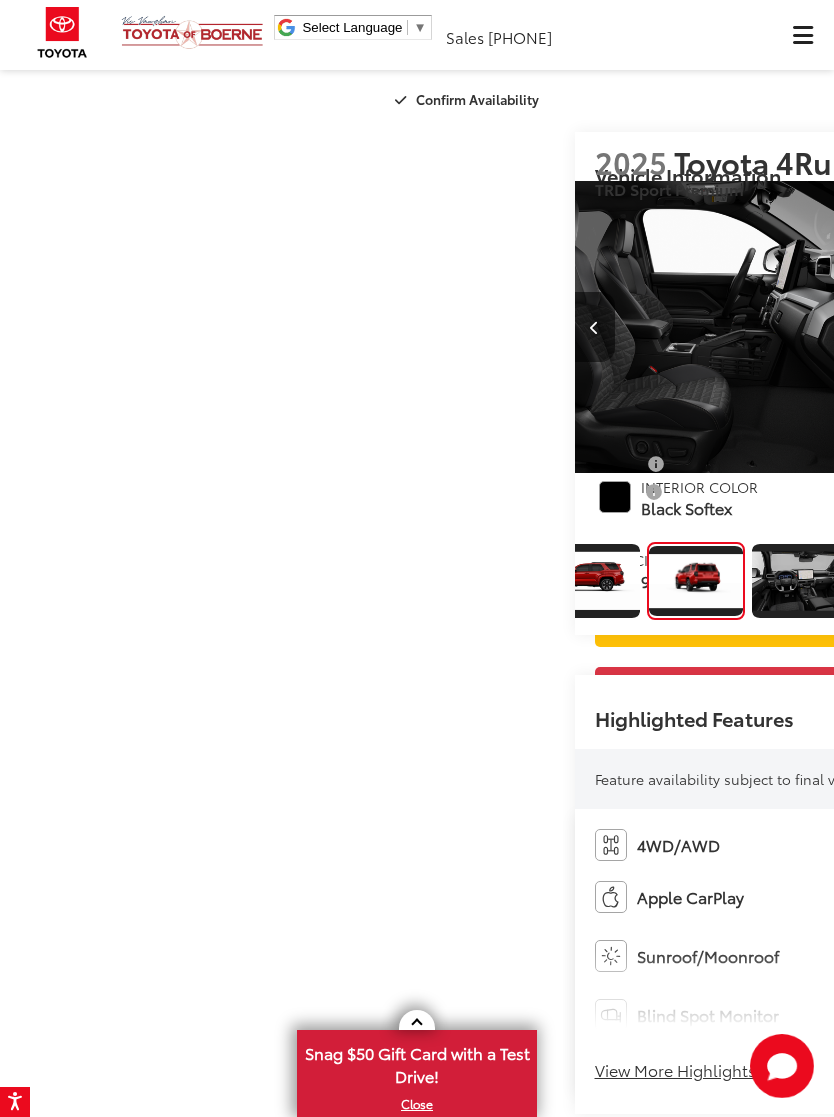 click at bounding box center (1074, 327) 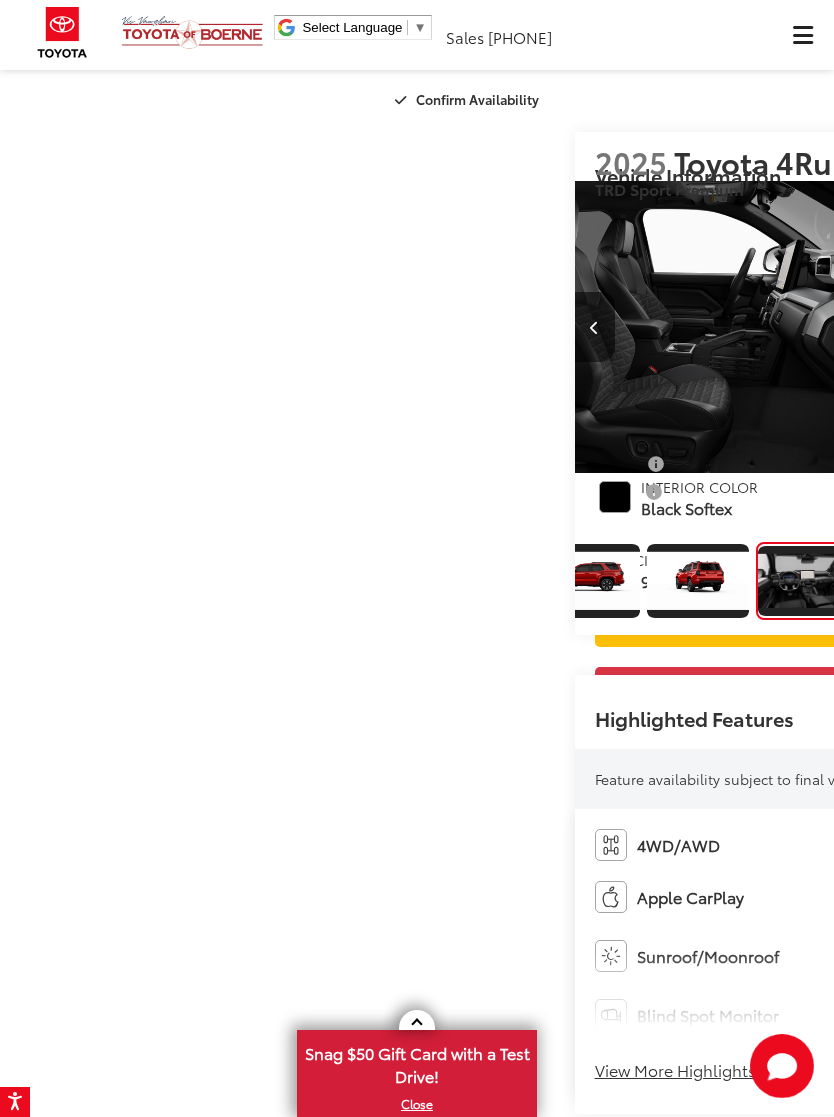 scroll, scrollTop: 0, scrollLeft: 4033, axis: horizontal 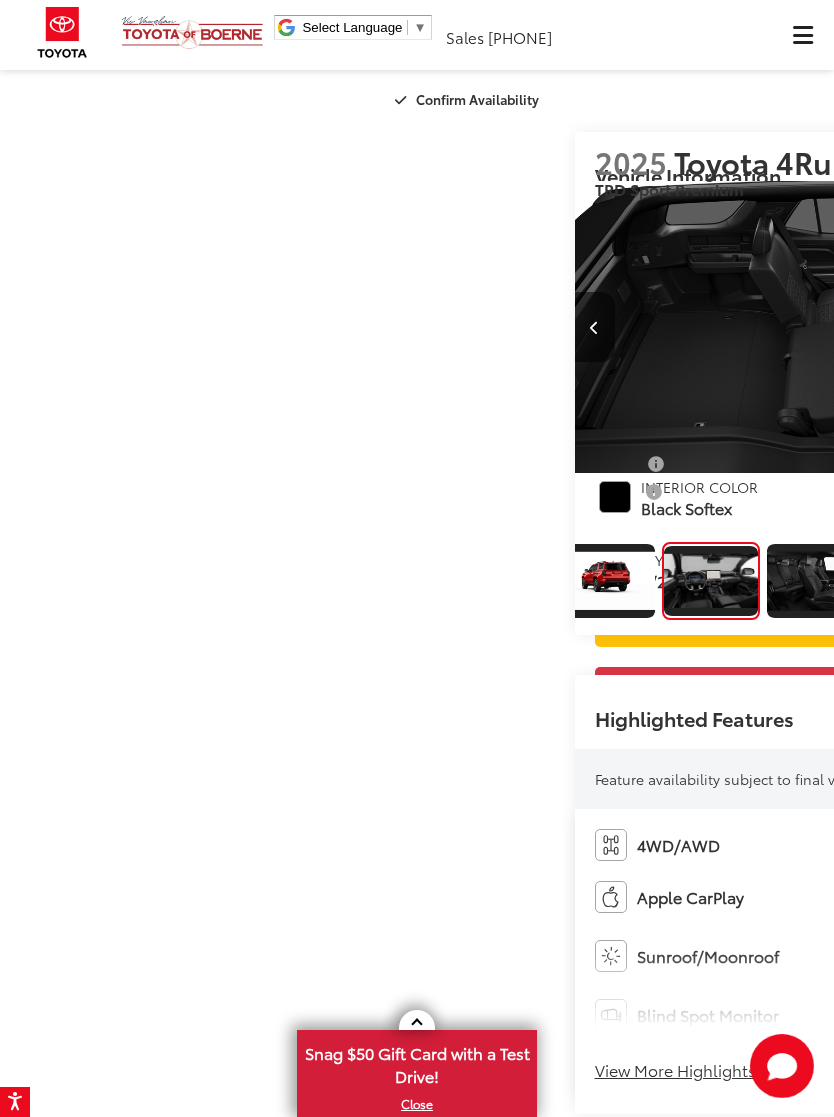 click at bounding box center (1074, 327) 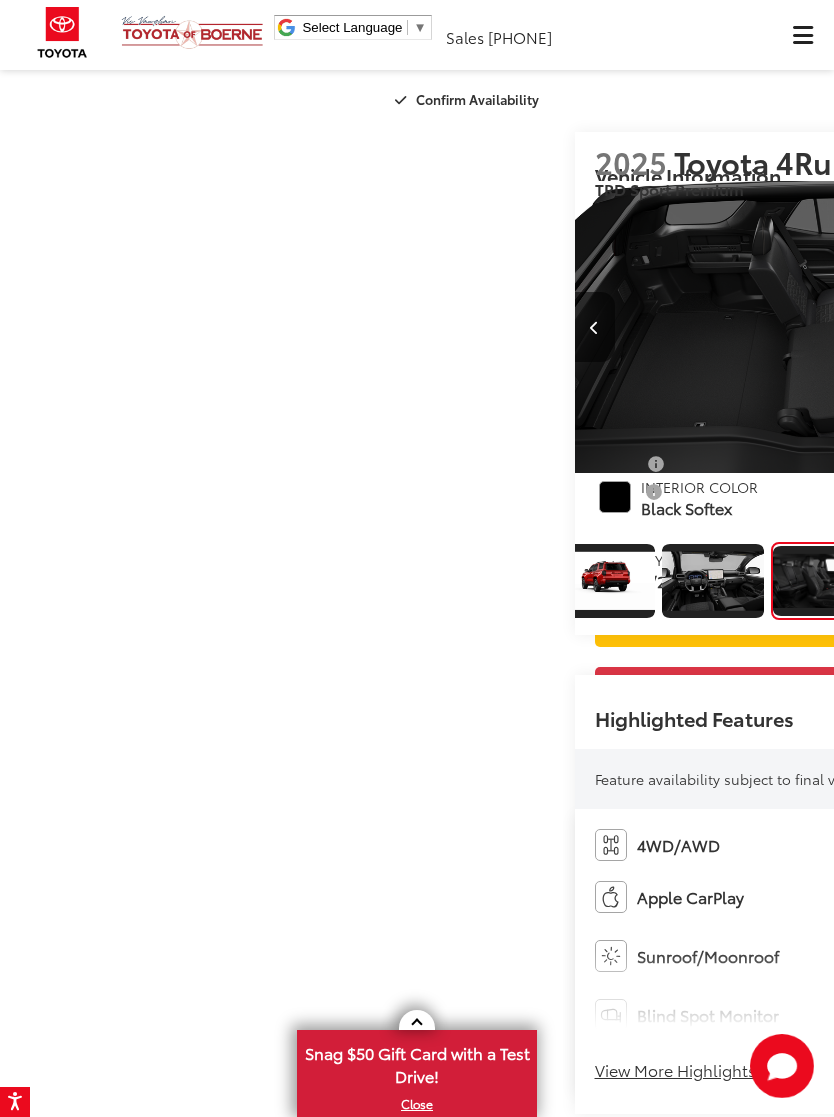 scroll, scrollTop: 0, scrollLeft: 4716, axis: horizontal 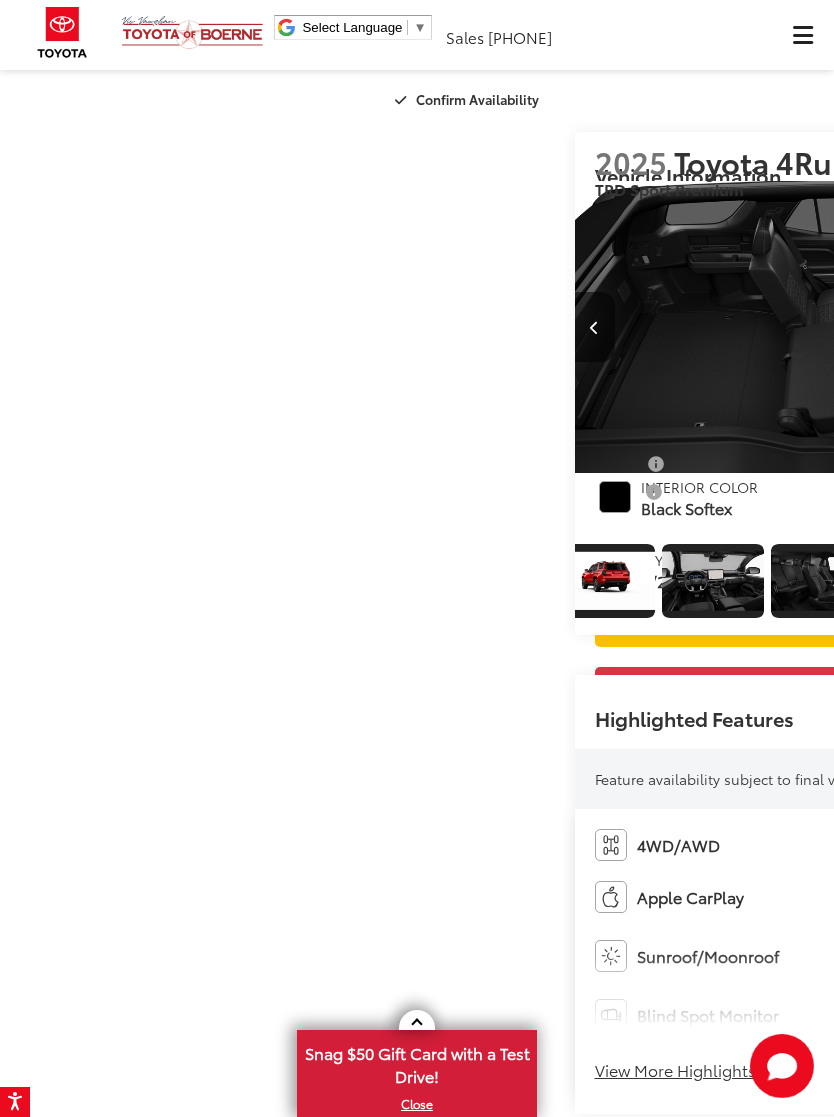 click at bounding box center (1074, 327) 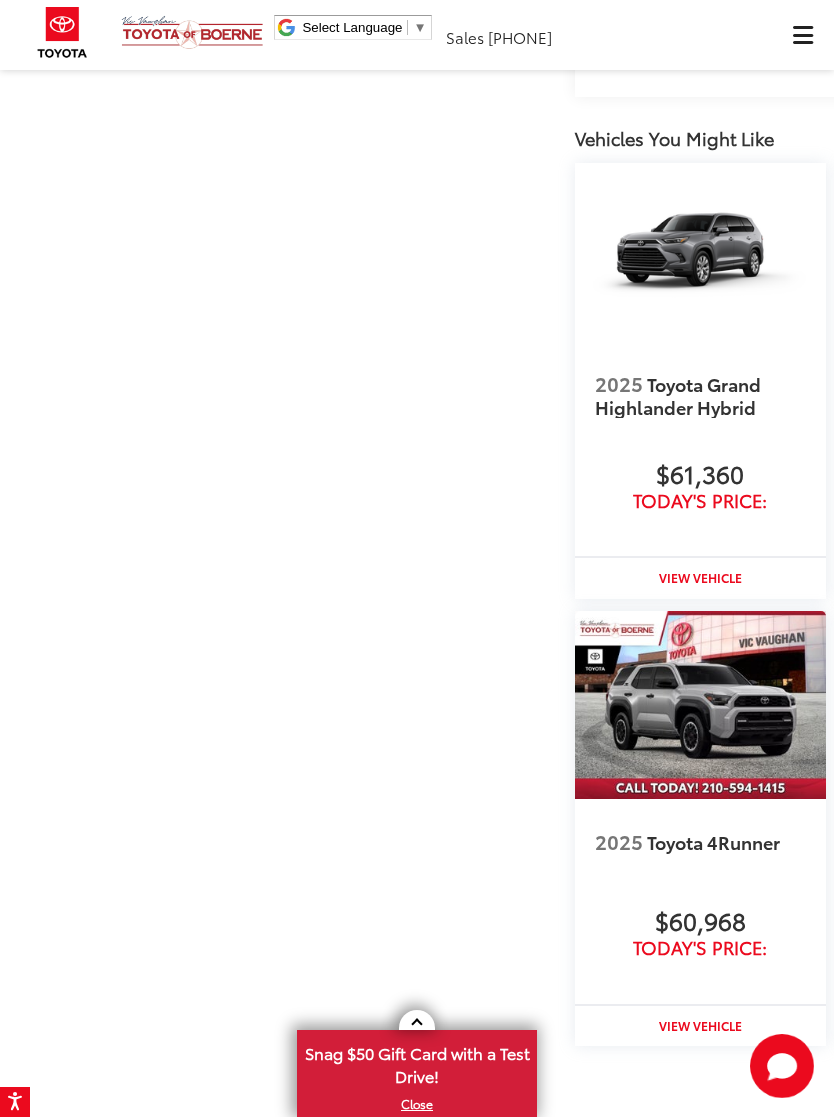click on "View More Highlights..." at bounding box center [683, -1211] 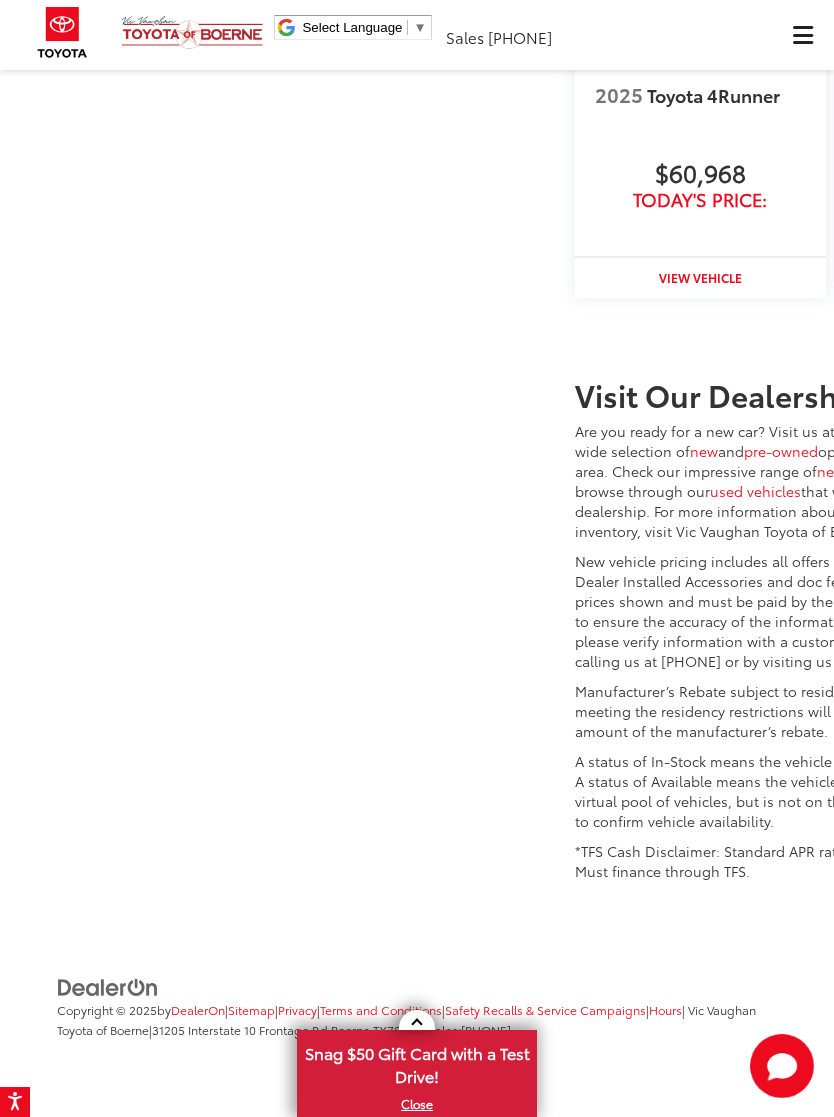 click on "Vic Vaughan Toyota of Boerne
New Vehicles
2025
Toyota
4Runner
TRD Sport Premium
Confirm Availability
Photos
9
/
9
Load More Photos
2025   Toyota 4Runner
1
/
9
2025
Toyota 4Runner
TRD Sport Premium
Copy Link
Share
Print
In Production
Buy" at bounding box center (417, -1062) 